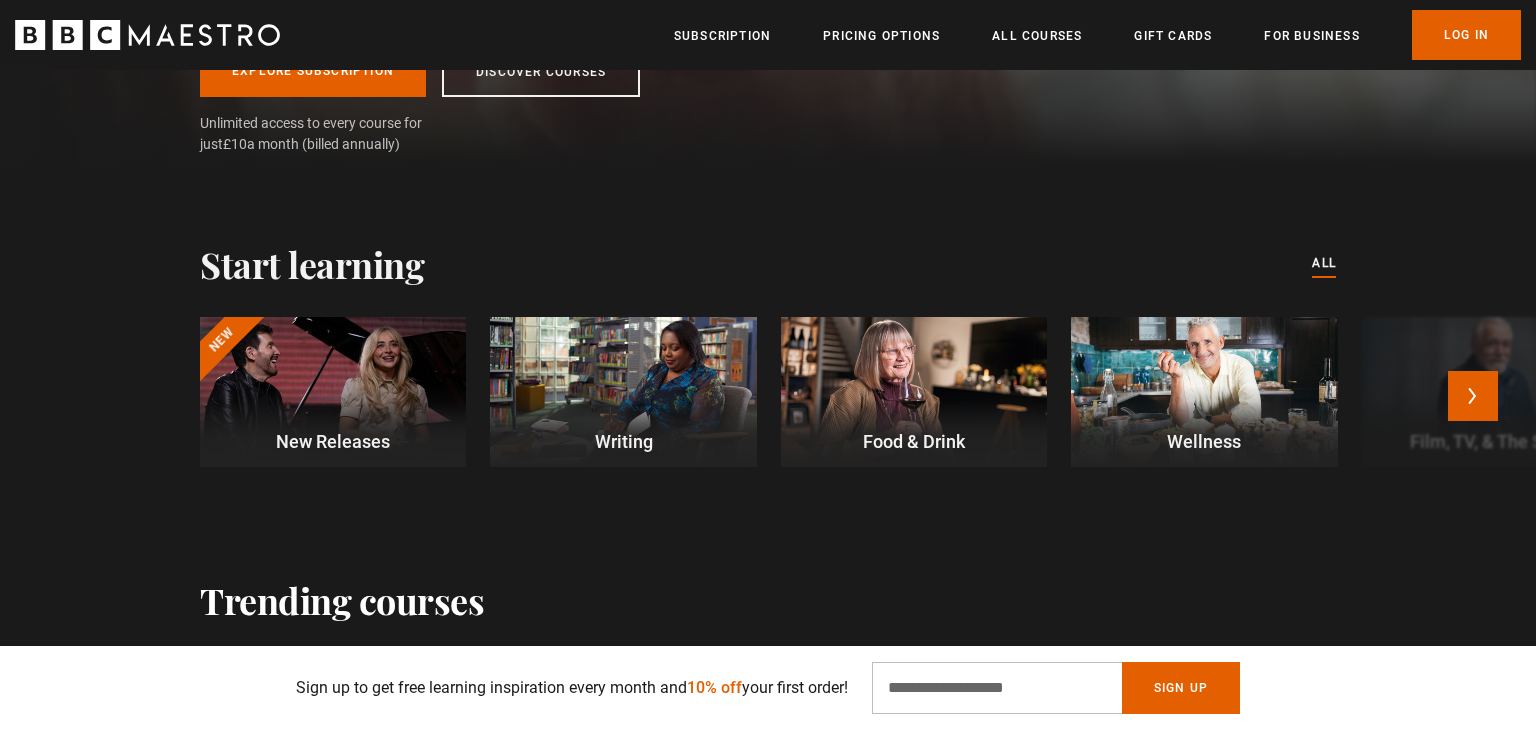 click at bounding box center (623, 392) 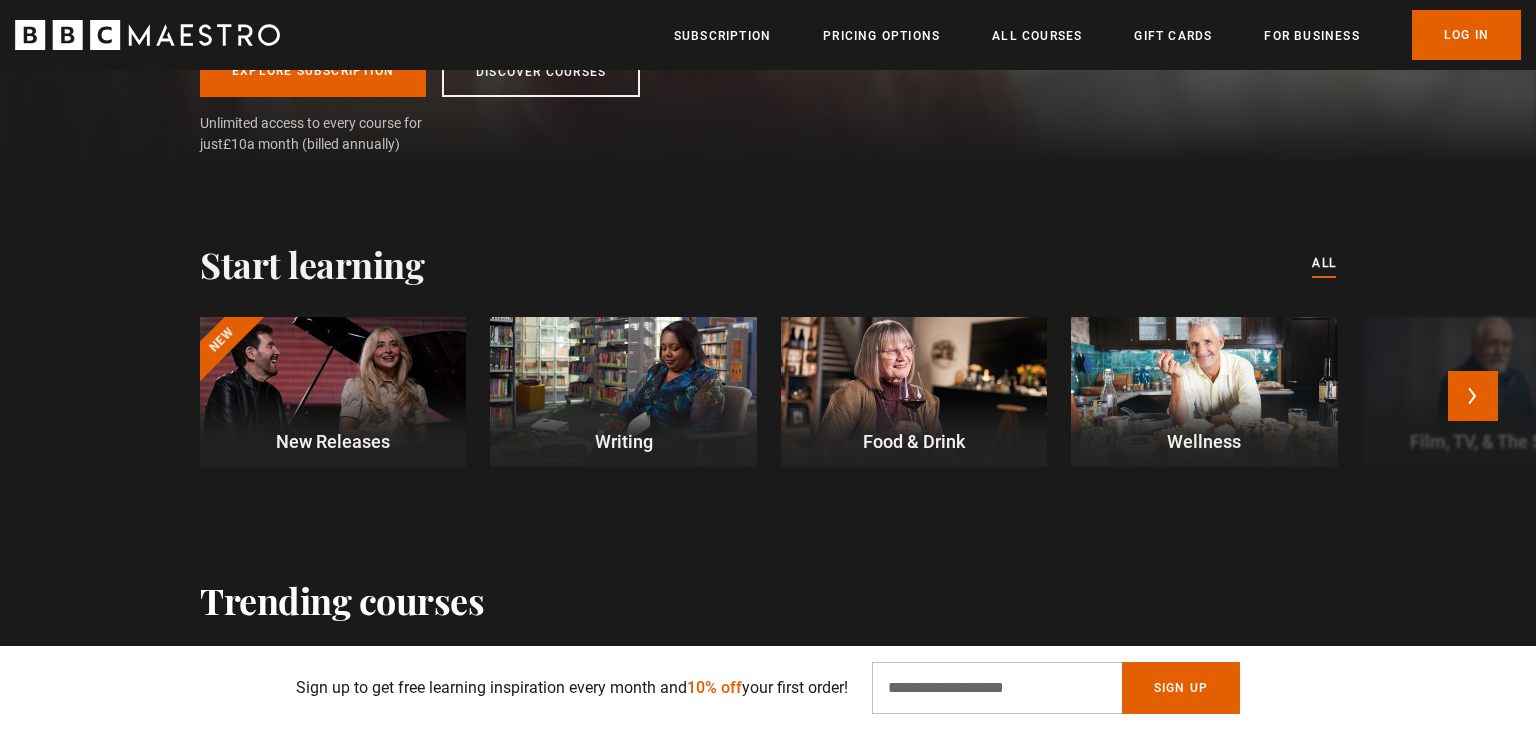 scroll, scrollTop: 446, scrollLeft: 0, axis: vertical 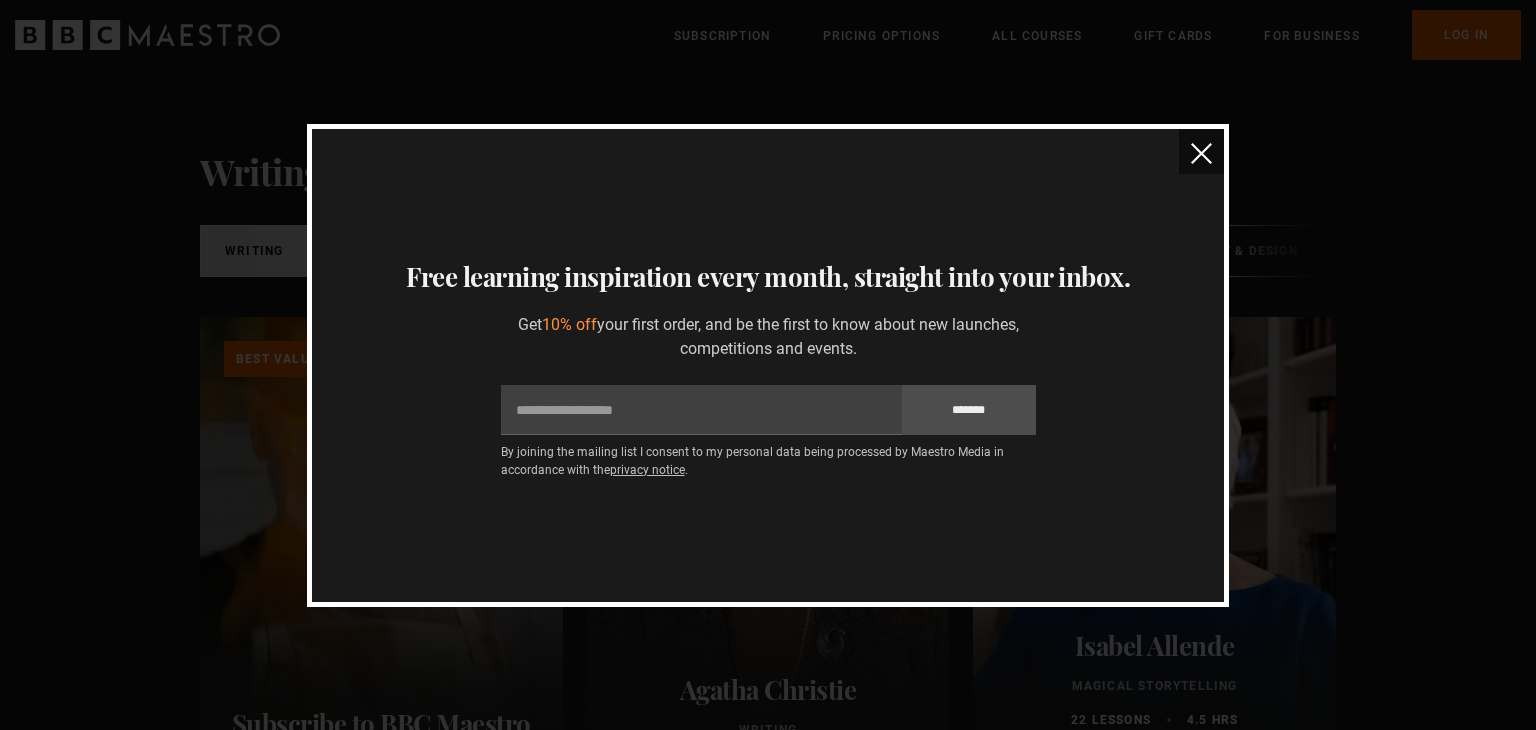 click at bounding box center [1201, 153] 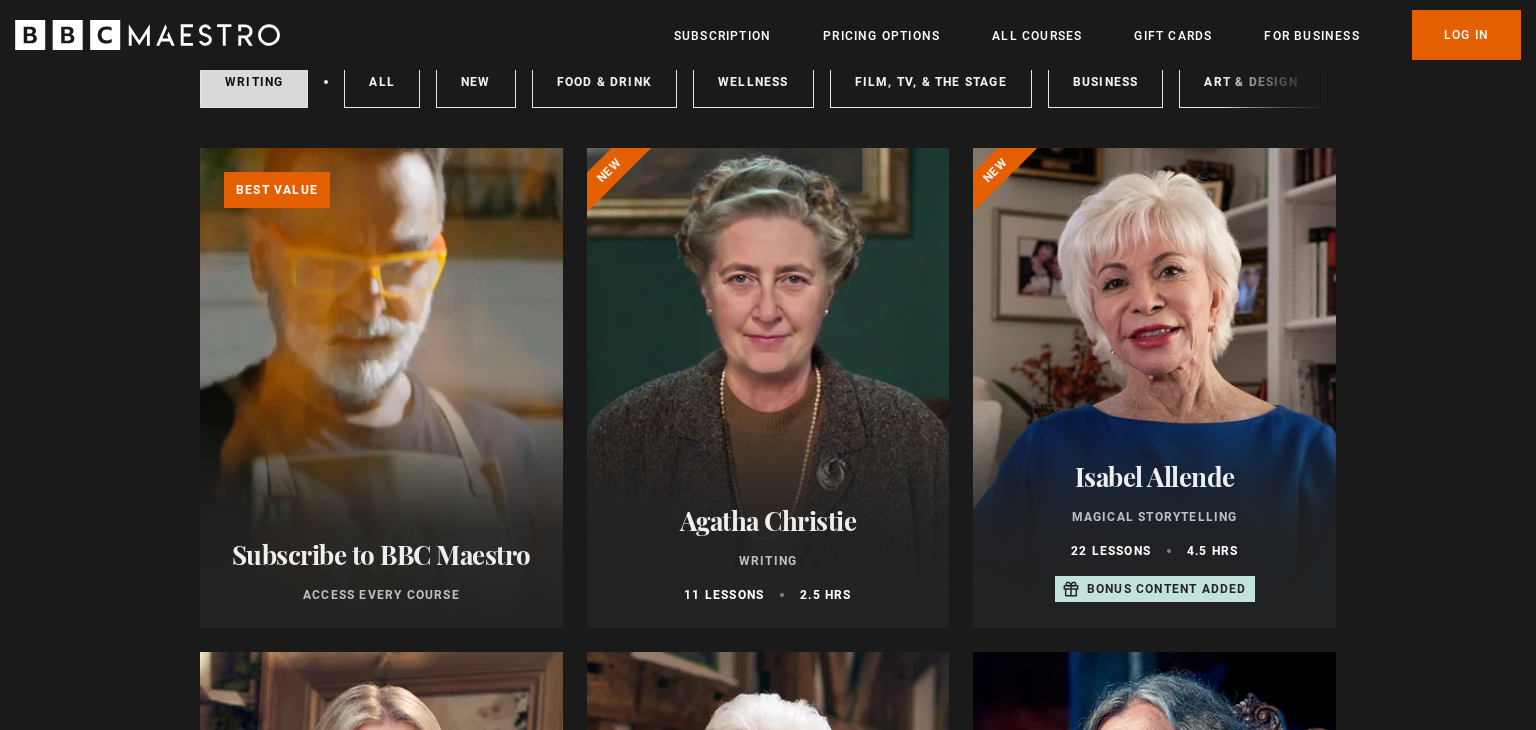 scroll, scrollTop: 176, scrollLeft: 0, axis: vertical 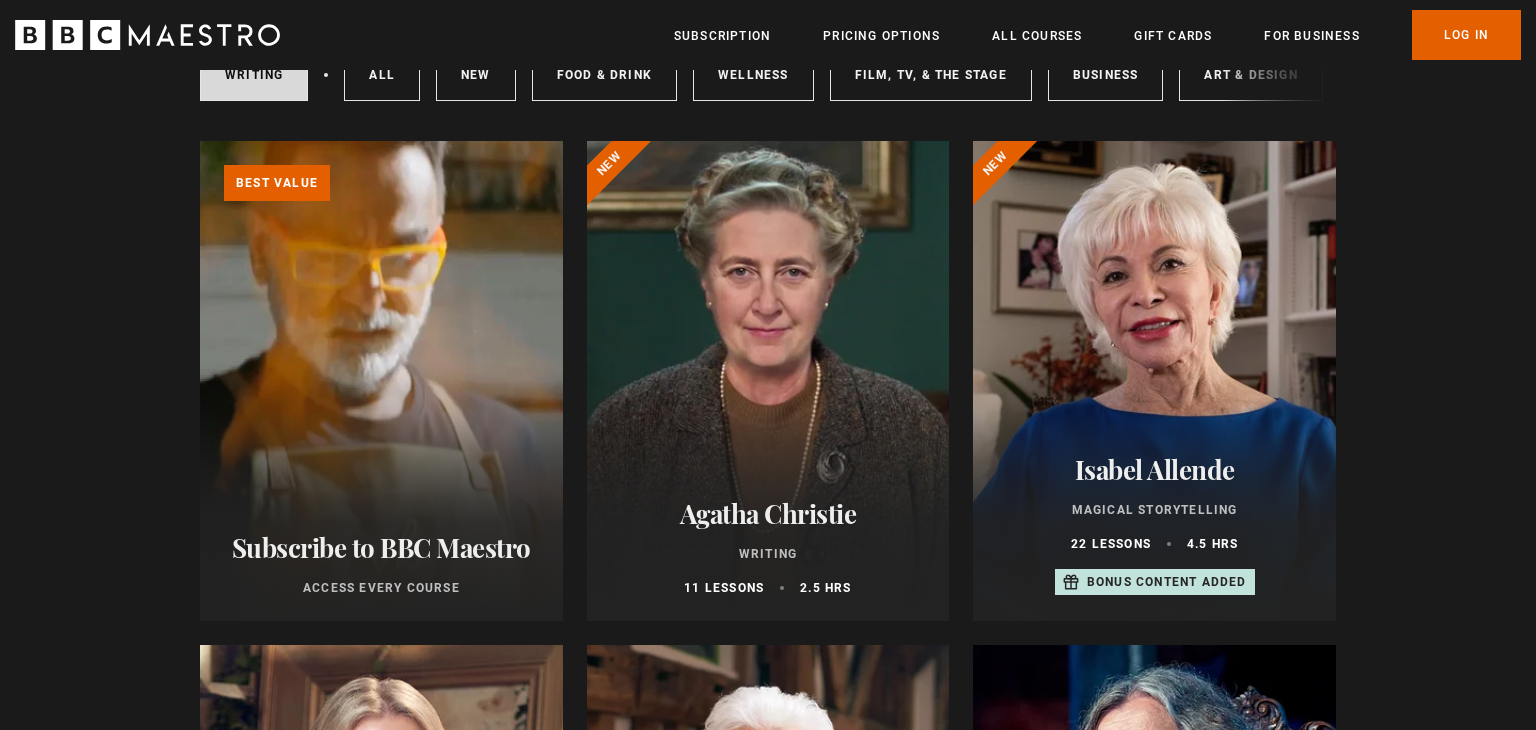 click at bounding box center [1154, 381] 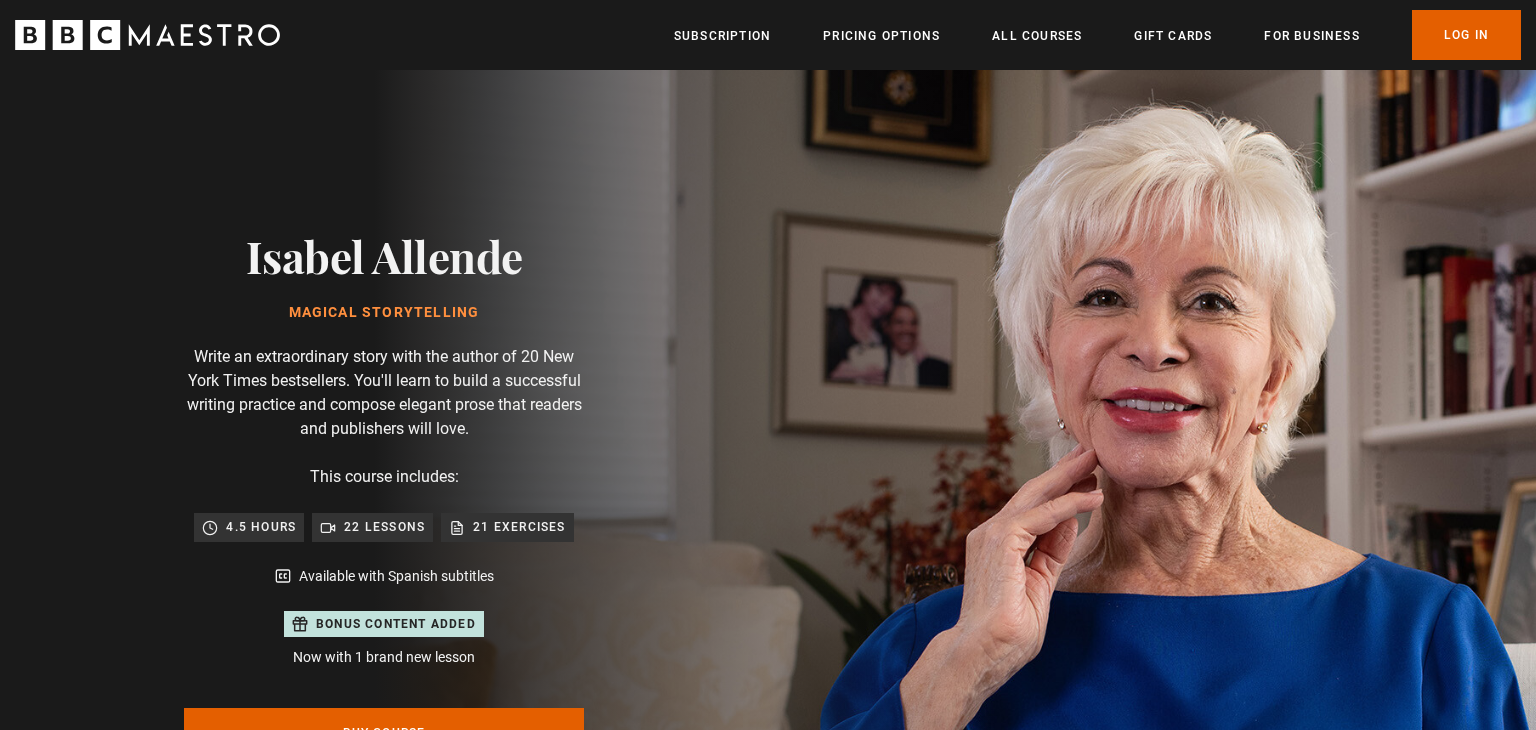 scroll, scrollTop: 0, scrollLeft: 0, axis: both 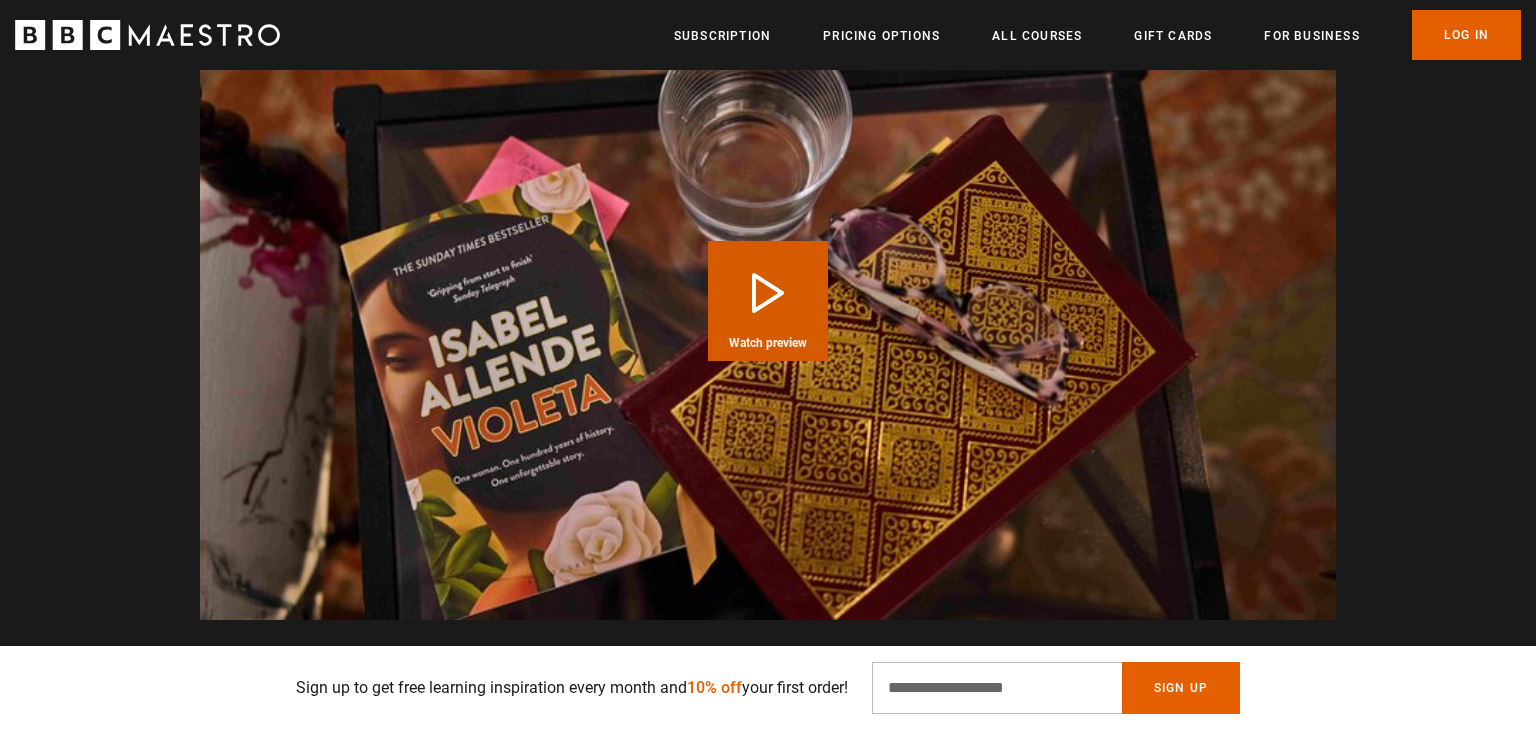 click on "Play Course overview for Magical Storytelling with Isabel Allende Watch preview" at bounding box center (768, 301) 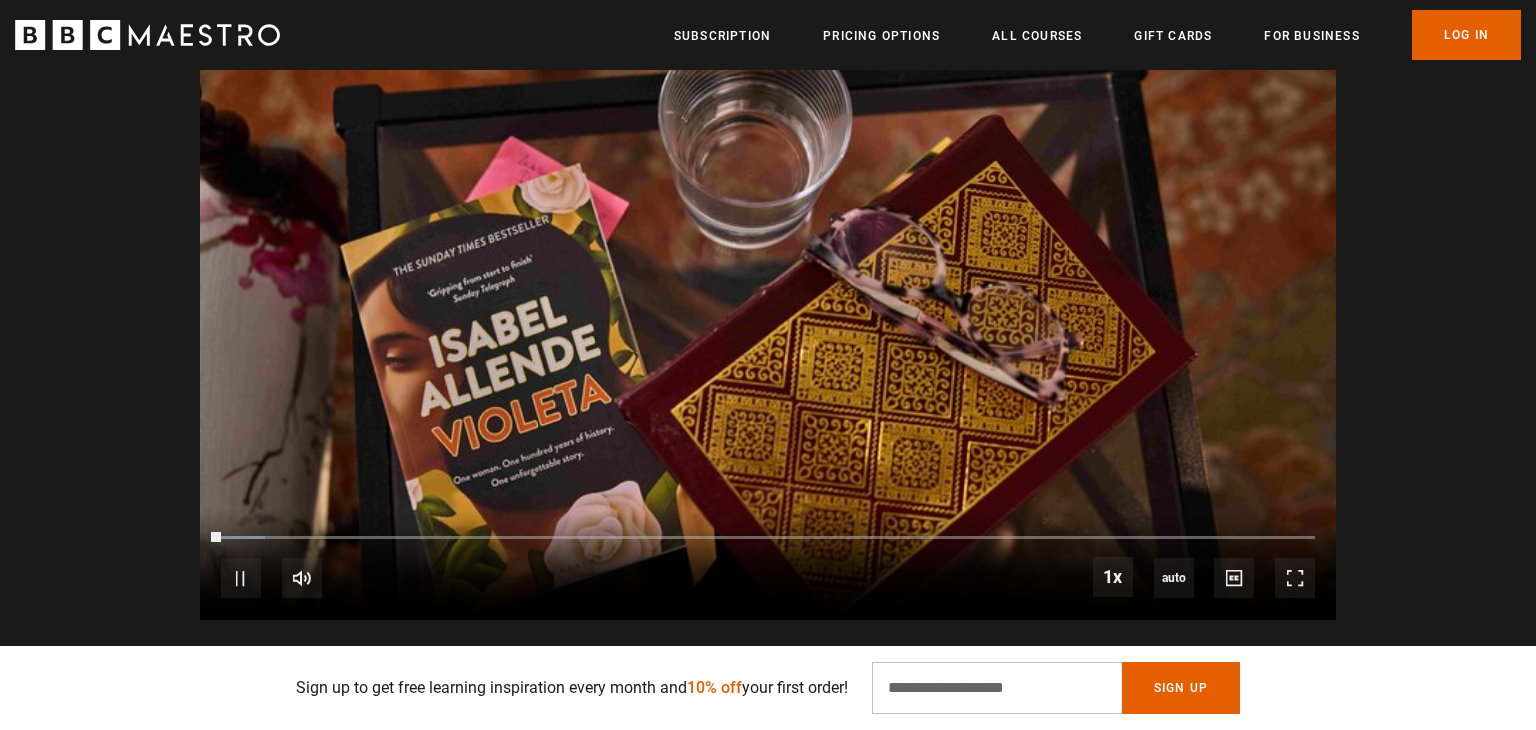 scroll, scrollTop: 2213, scrollLeft: 0, axis: vertical 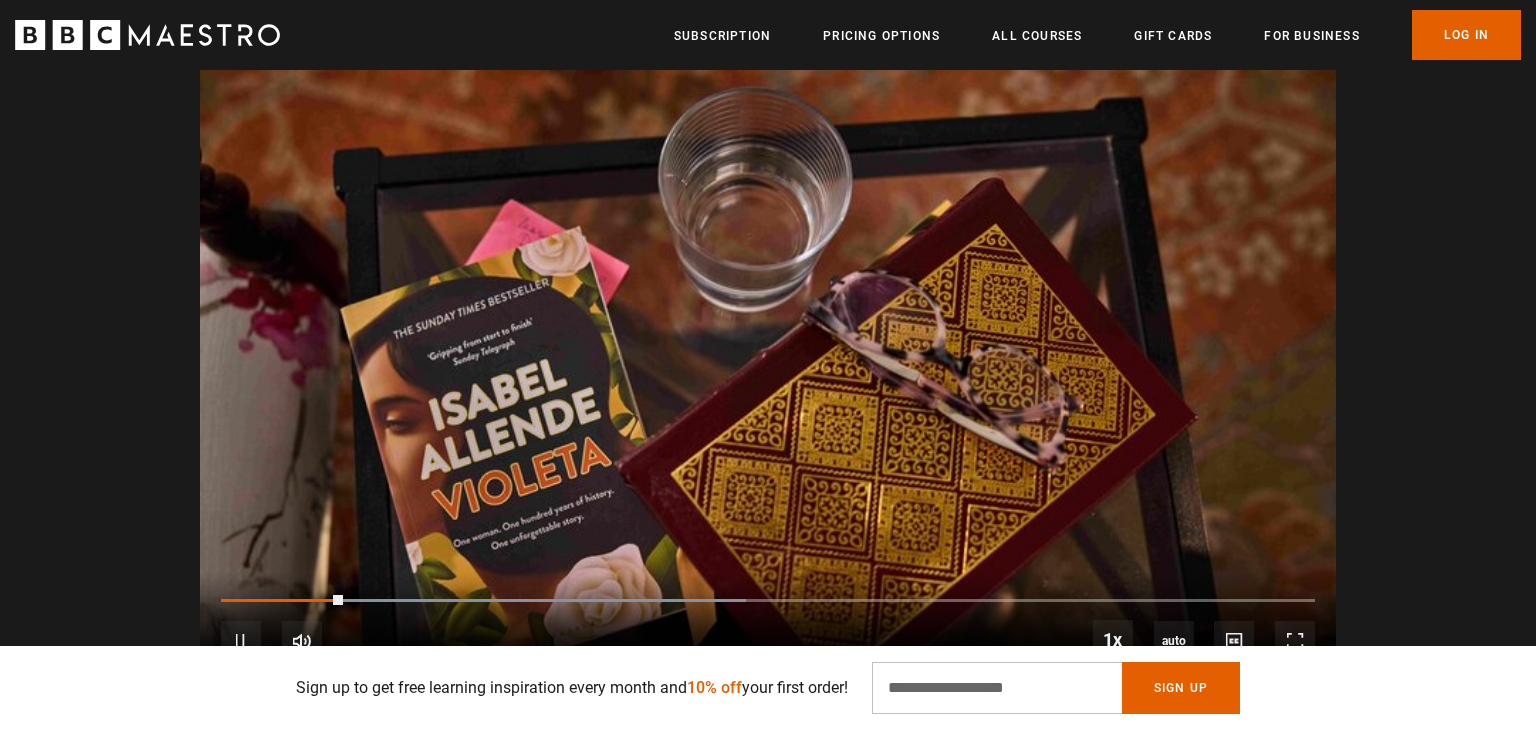 click on "Video Player is loading. Play Course overview for Magical Storytelling with Isabel Allende Watch preview 10s Skip Back 10 seconds Pause 10s Skip Forward 10 seconds Loaded :  48.00% 1:57 0:13 Pause Mute 24% Current Time  0:13 - Duration  2:05 1x Playback Rate 2x 1.5x 1x , selected 0.5x auto Quality 360p 720p 1080p 2160p Auto , selected Captions captions off , selected English  Captions Spanish  Captions This is a modal window.
Ready to get started?
Buy Course
Gift course
Restart
Video Player is loading. Play Course overview for Magical Storytelling with Isabel Allende Watch preview 10s Skip Back 10 seconds 10s Skip Forward 10 seconds Loaded :  4.00% 0:00 Play Mute Current Time  0:00 - Duration  2:05 1x Playback Rate 2x 1.5x 1x , selected 0.5x auto Quality 360p 720p 1080p 2160p Auto , selected" at bounding box center (768, 363) 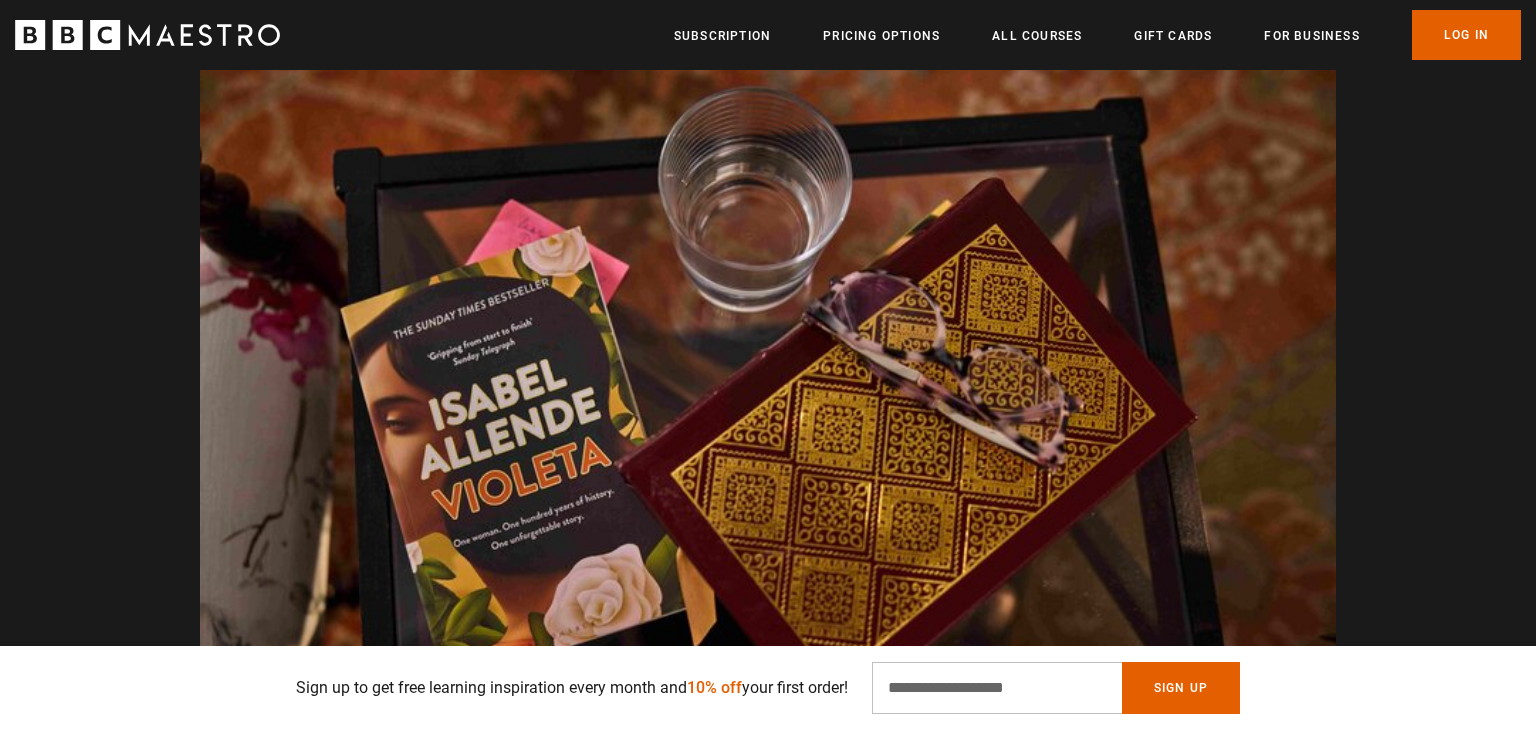 scroll, scrollTop: 0, scrollLeft: 2620, axis: horizontal 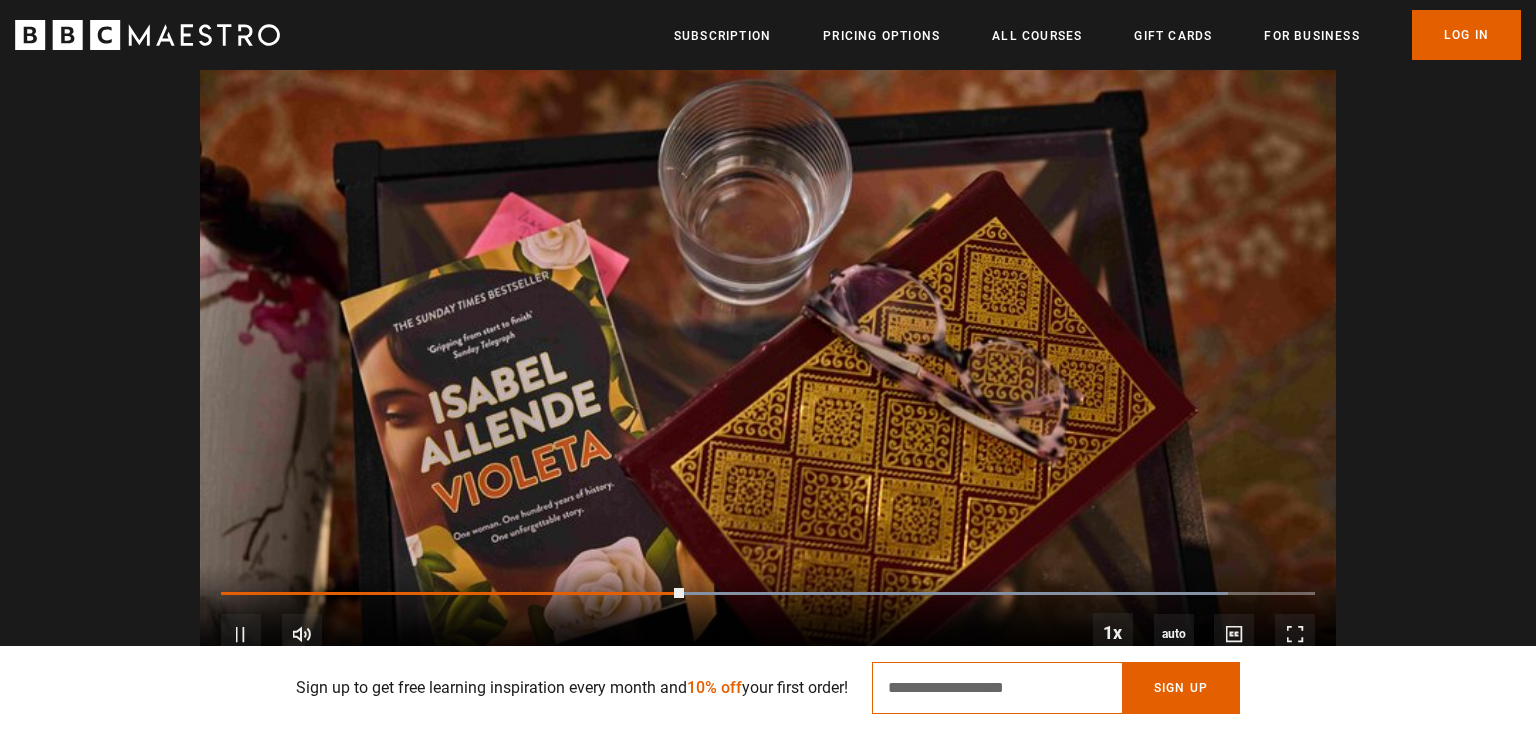 click on "Email Address" at bounding box center [997, 688] 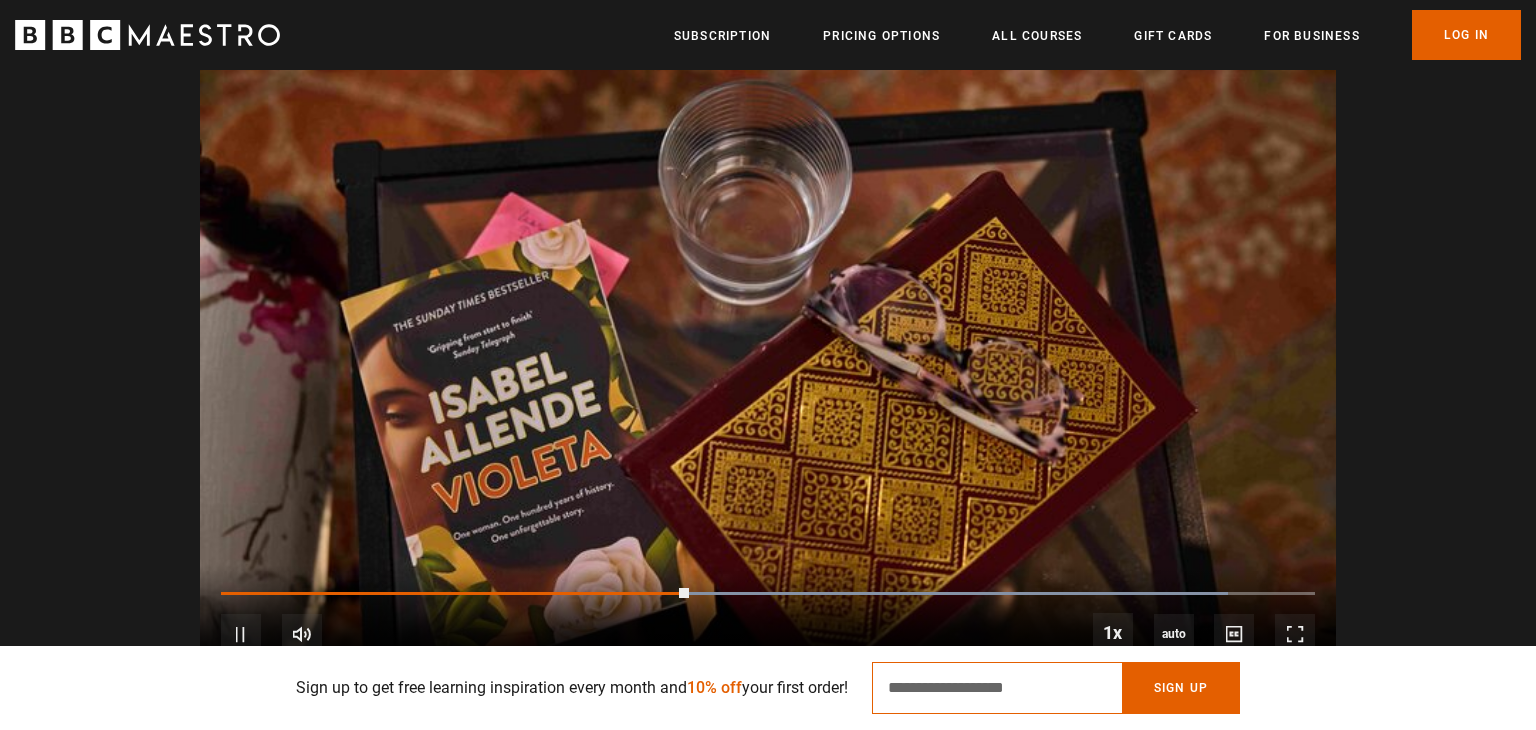 scroll, scrollTop: 0, scrollLeft: 3405, axis: horizontal 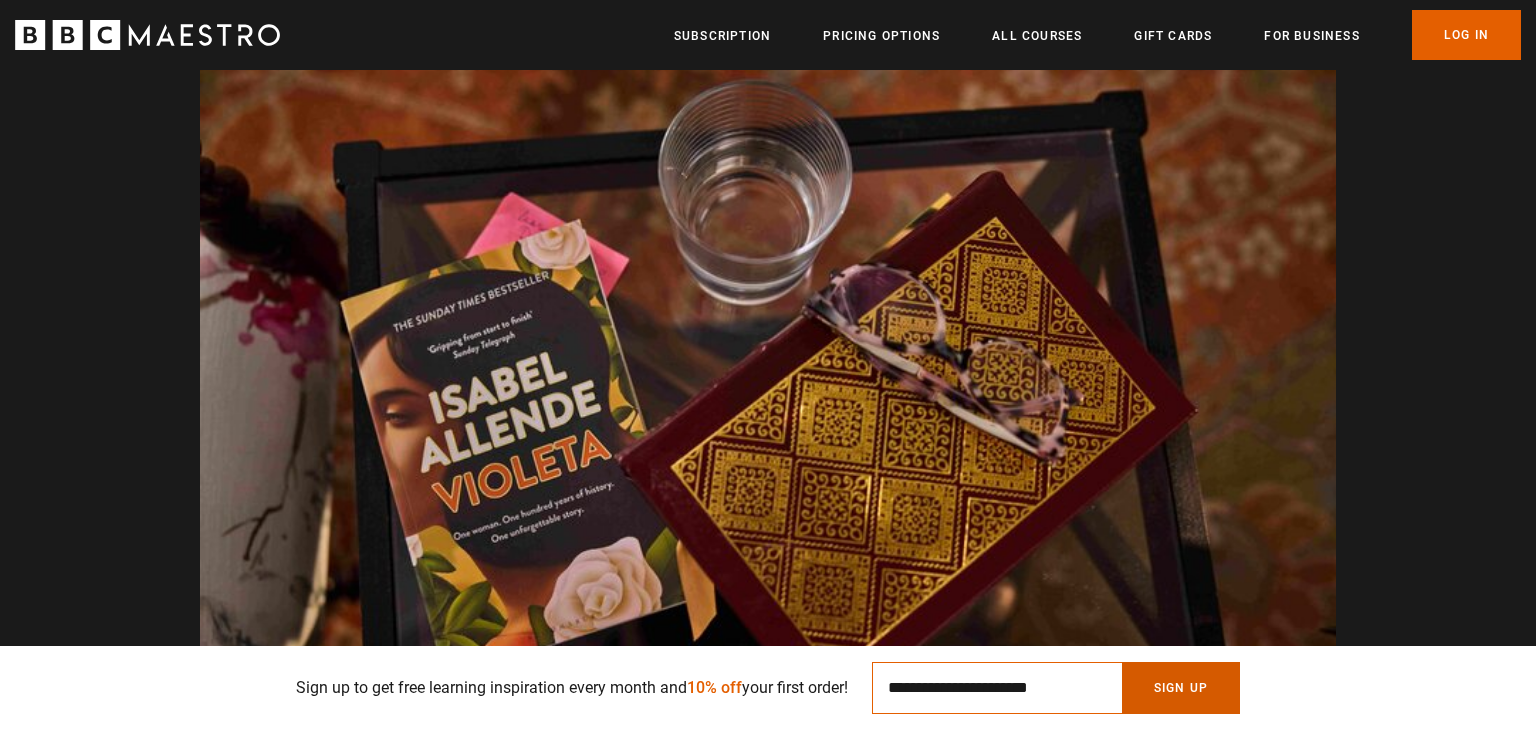 type on "**********" 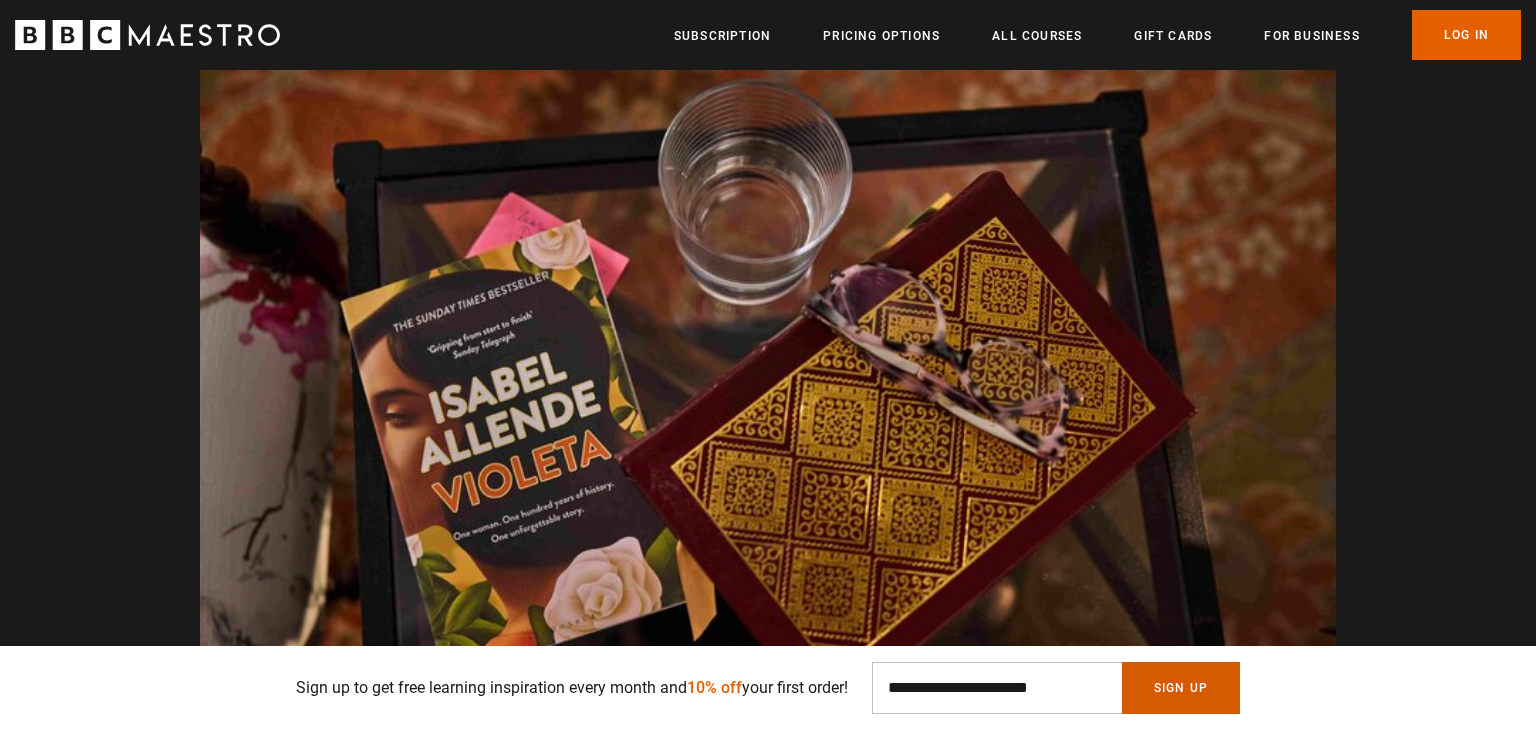 click on "Sign Up" at bounding box center [1181, 688] 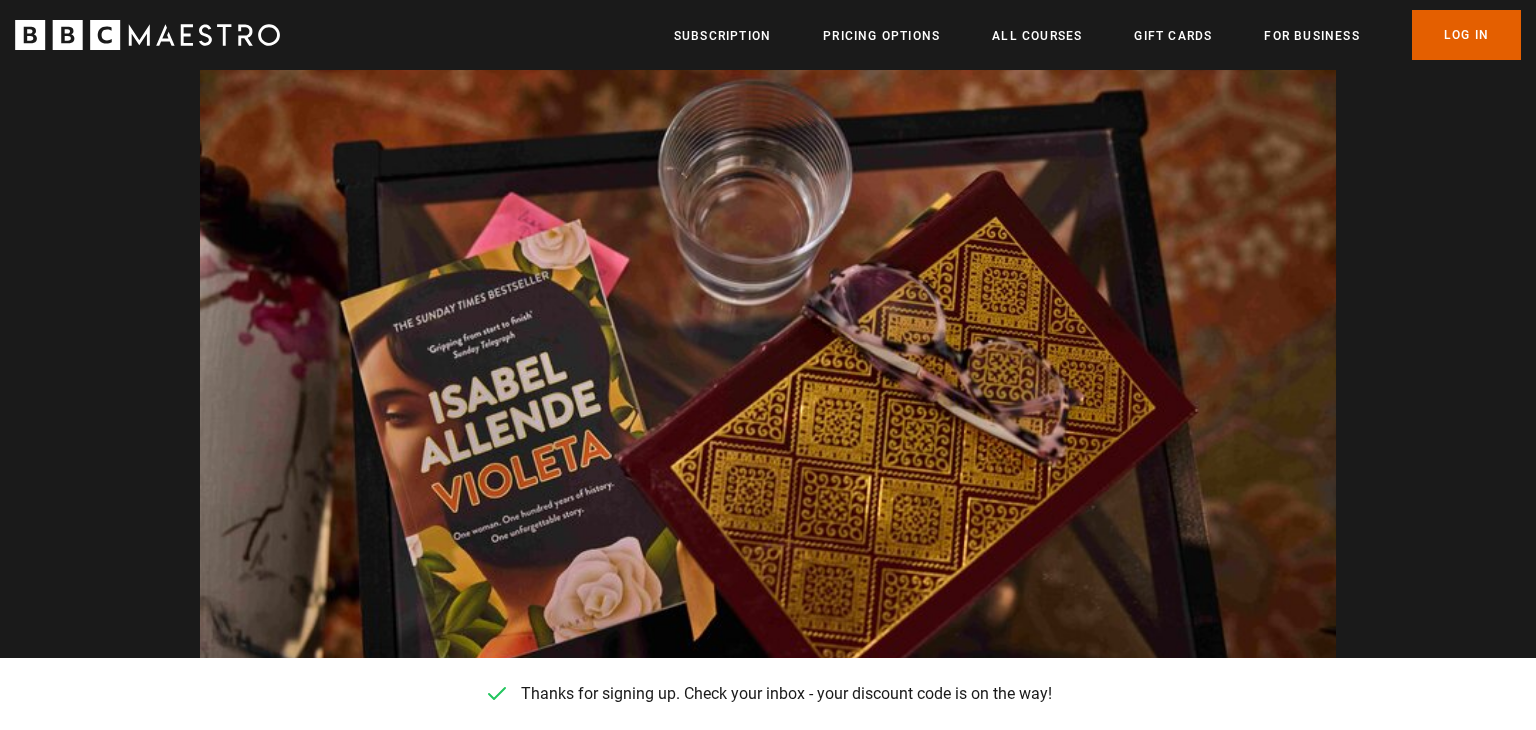 scroll, scrollTop: 0, scrollLeft: 4192, axis: horizontal 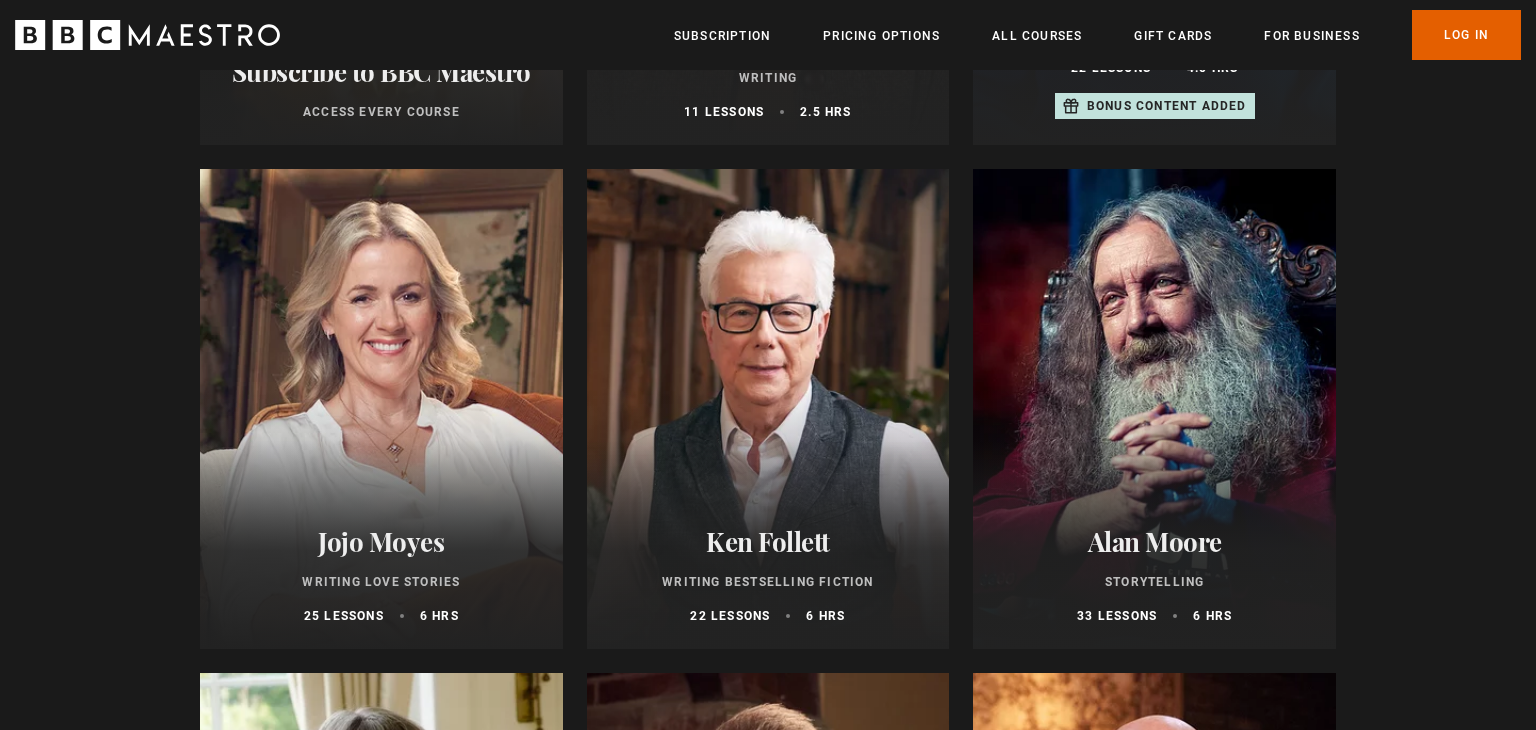 click at bounding box center [768, 409] 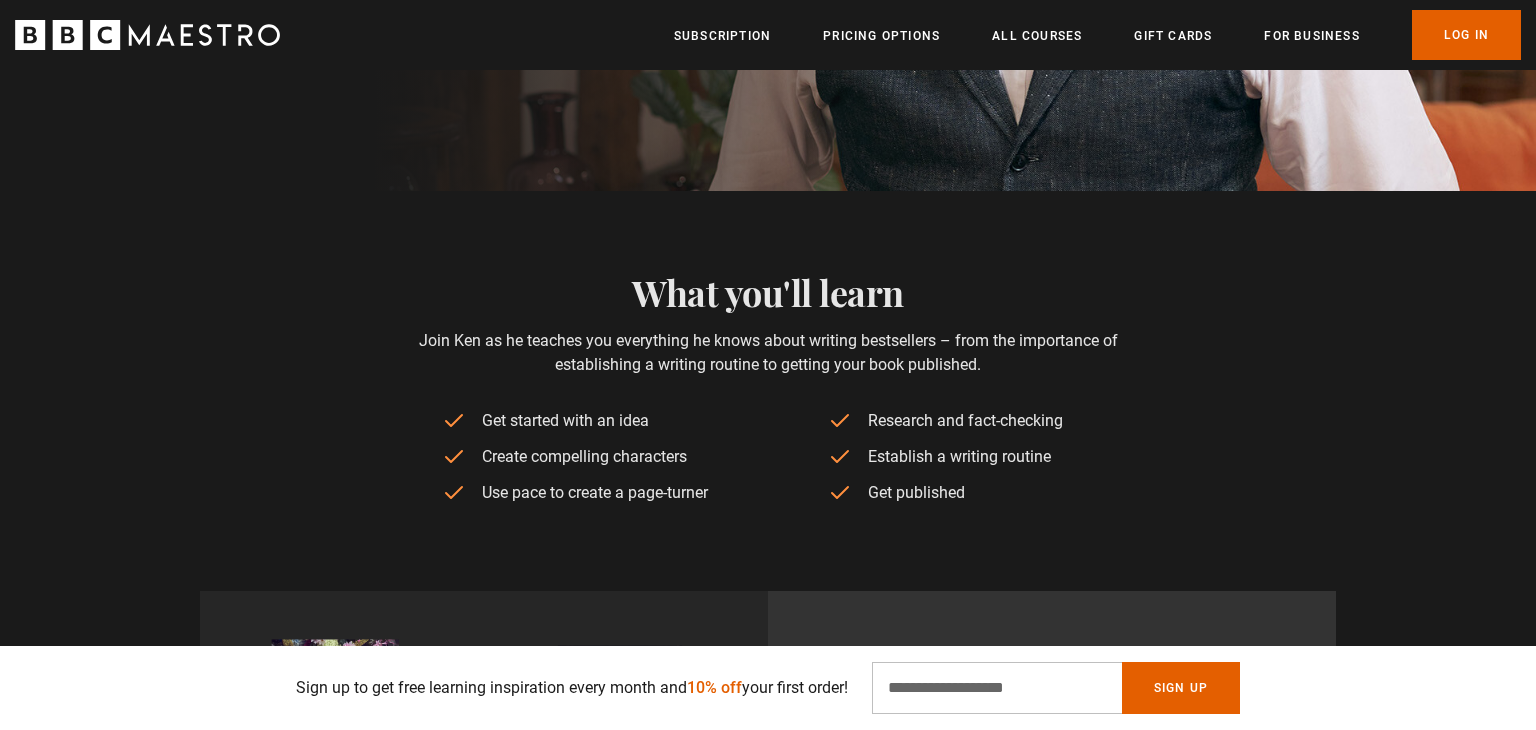 scroll, scrollTop: 623, scrollLeft: 0, axis: vertical 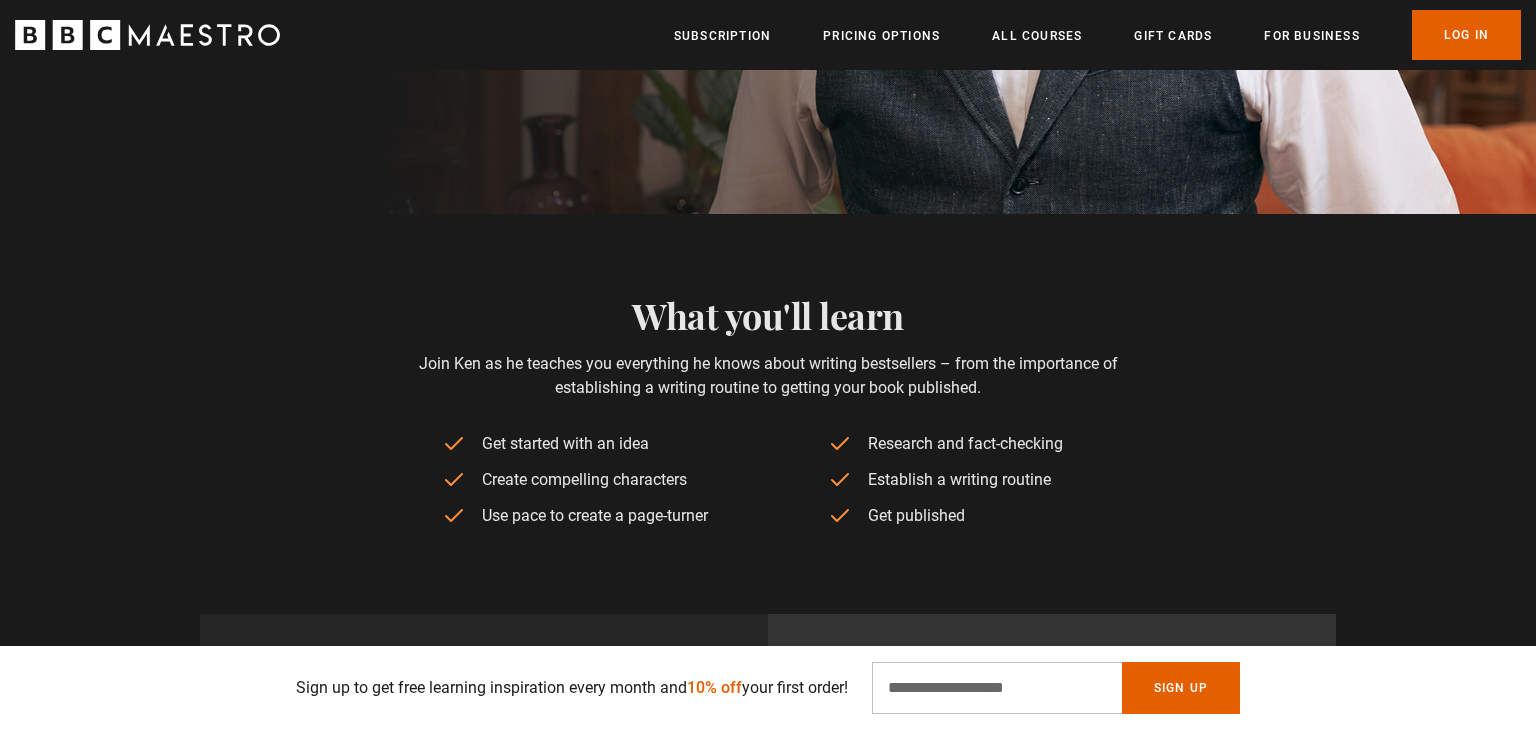 click on "Learn even more with a subscription
Access    all 46 courses
to learn from the world's greatest authors, chefs, entrepreneurs and more." at bounding box center (768, 752) 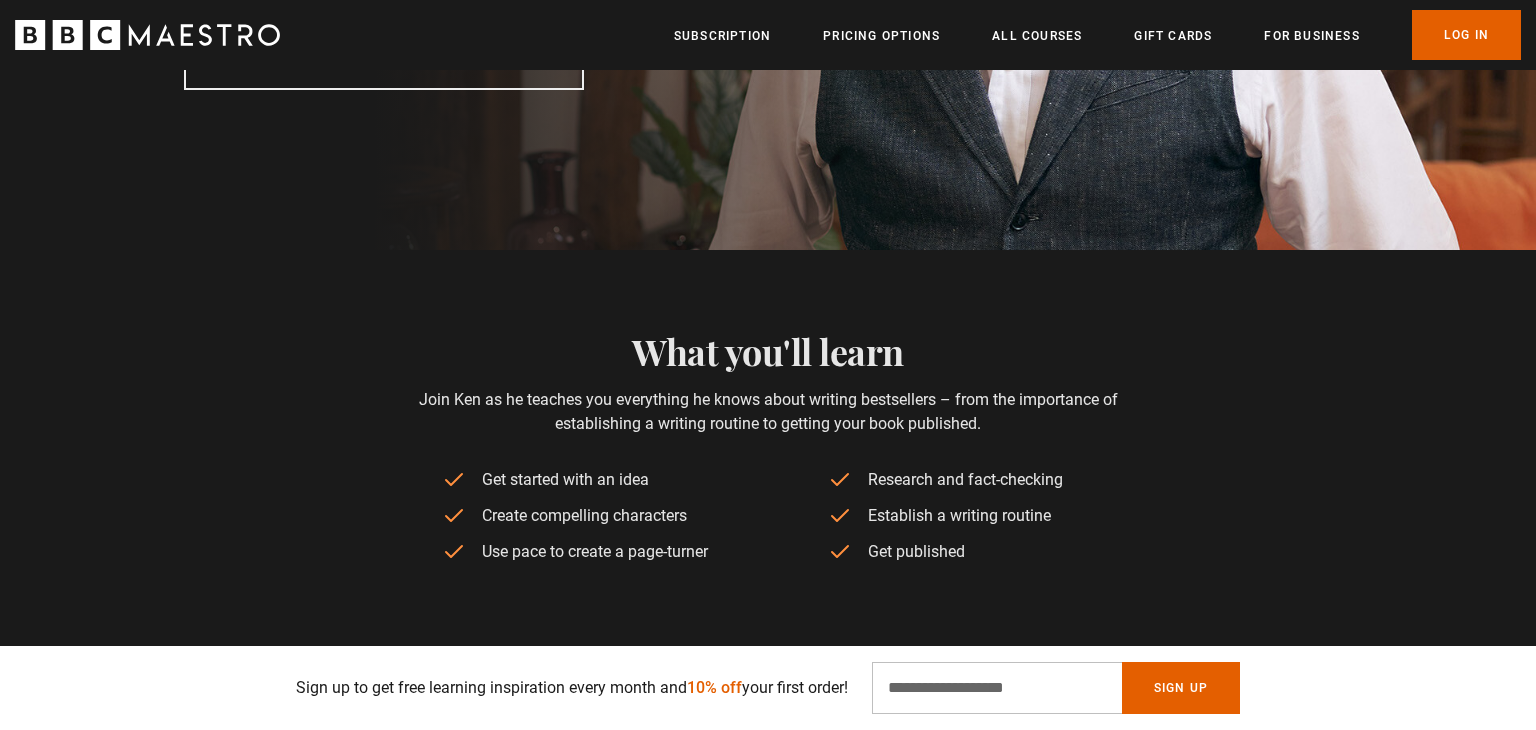 scroll, scrollTop: 559, scrollLeft: 0, axis: vertical 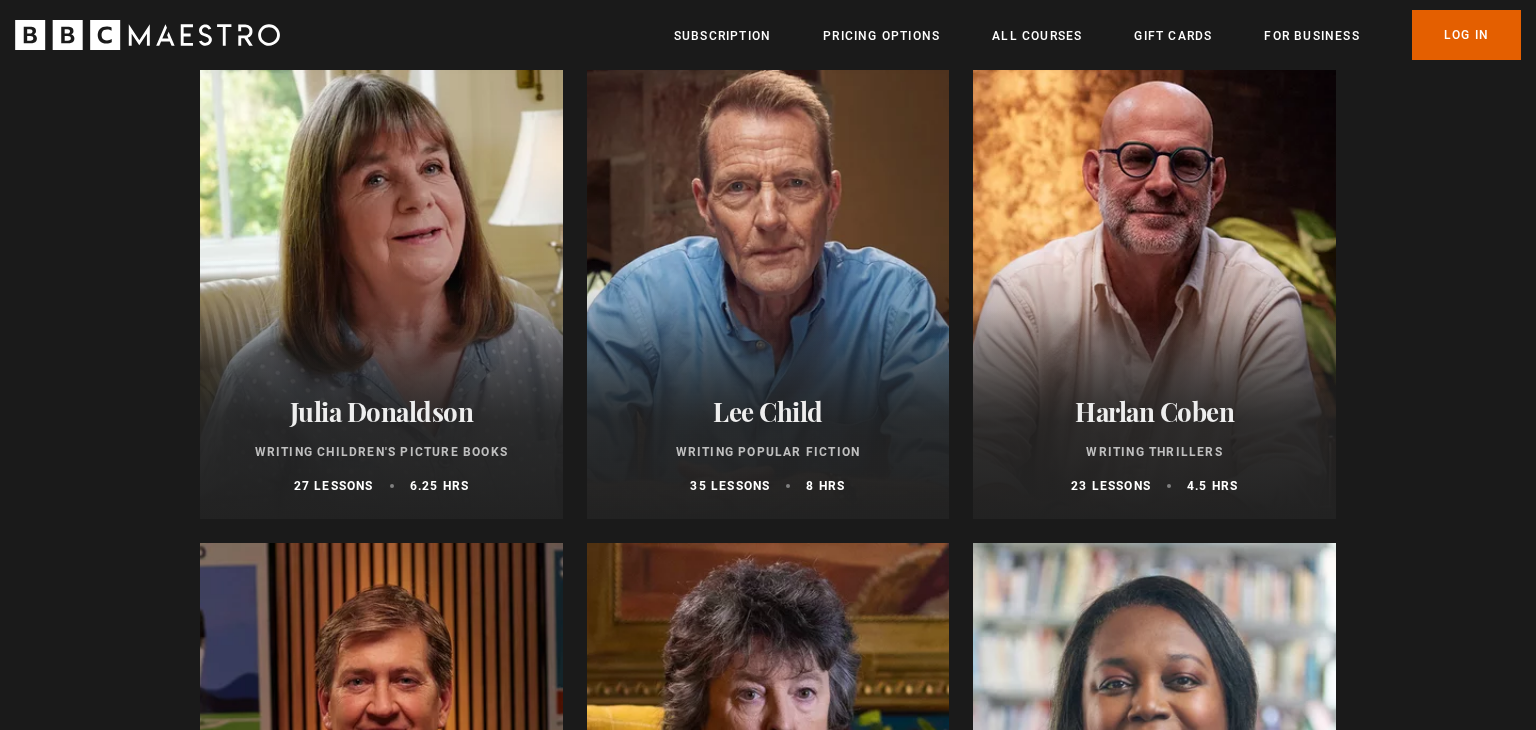 click at bounding box center [768, 279] 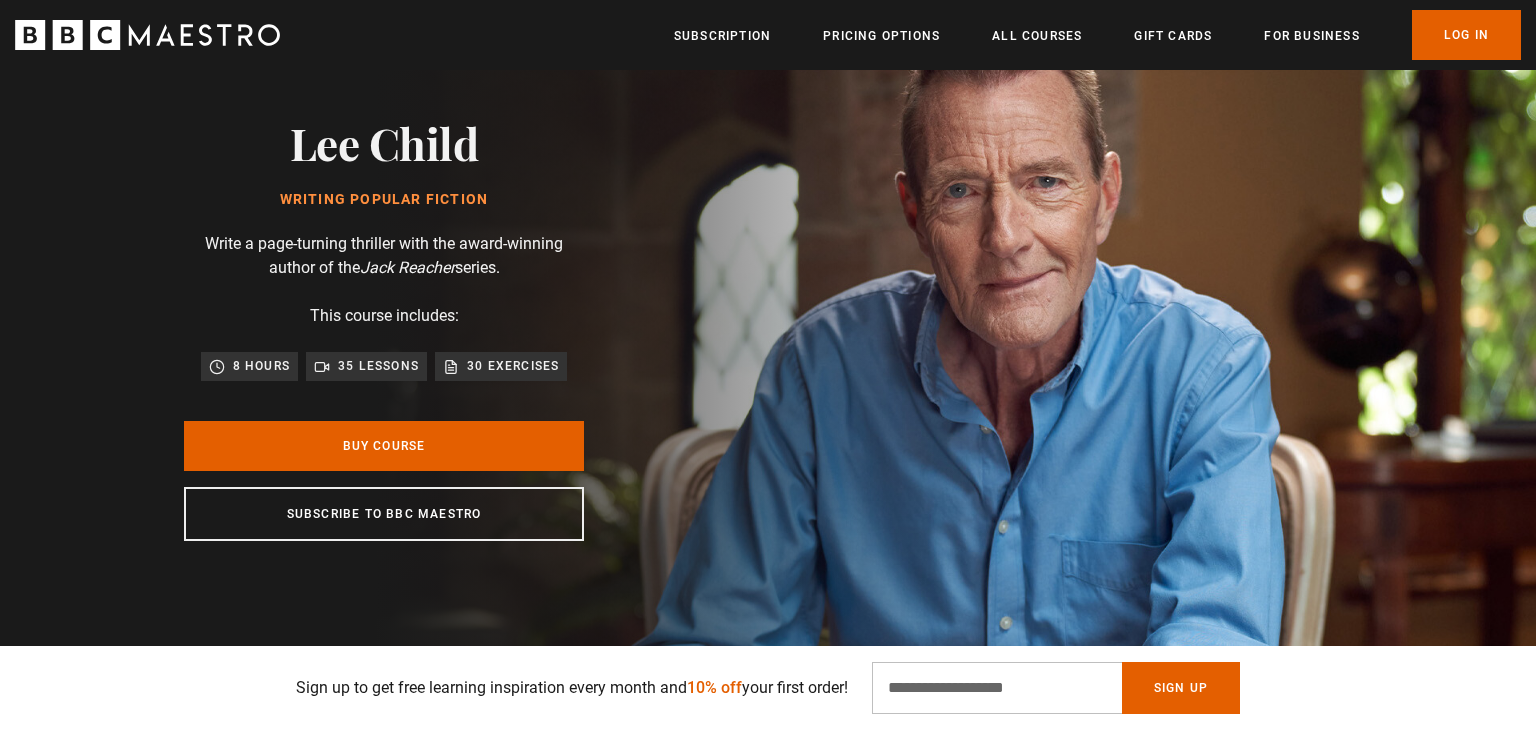 scroll, scrollTop: 164, scrollLeft: 0, axis: vertical 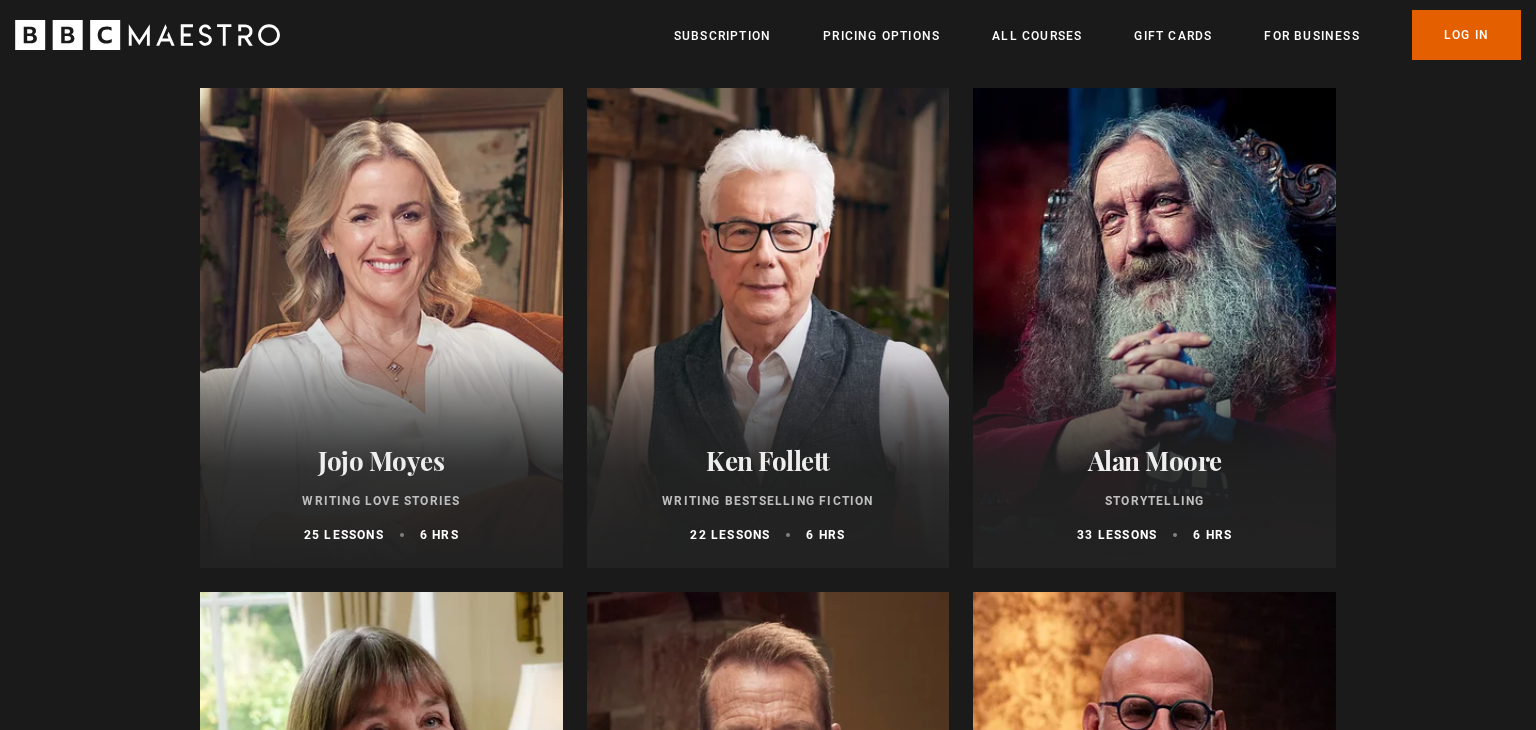 click at bounding box center [1154, 328] 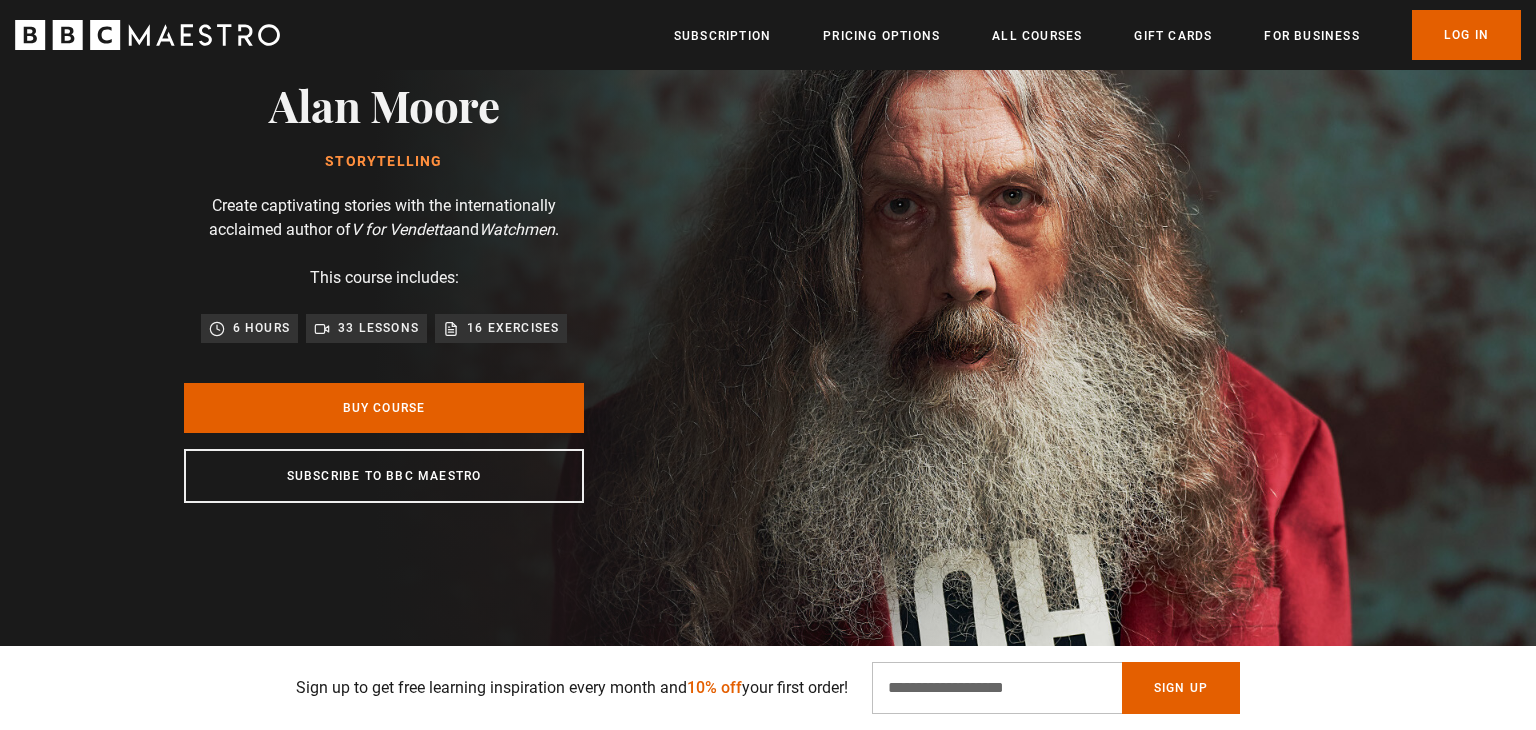 scroll, scrollTop: 151, scrollLeft: 0, axis: vertical 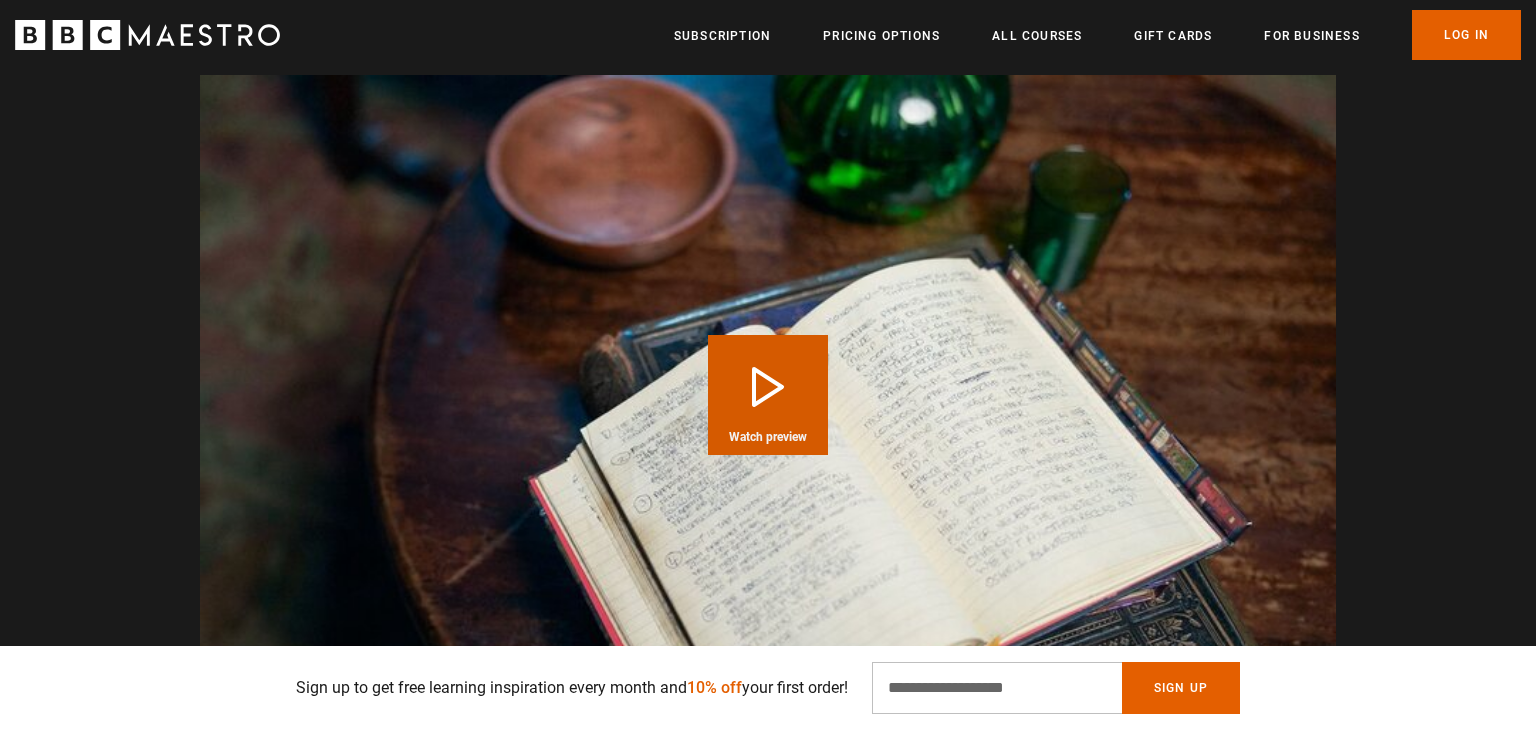 click on "Play Course overview for Storytelling with Alan Moore Watch preview" at bounding box center (768, 395) 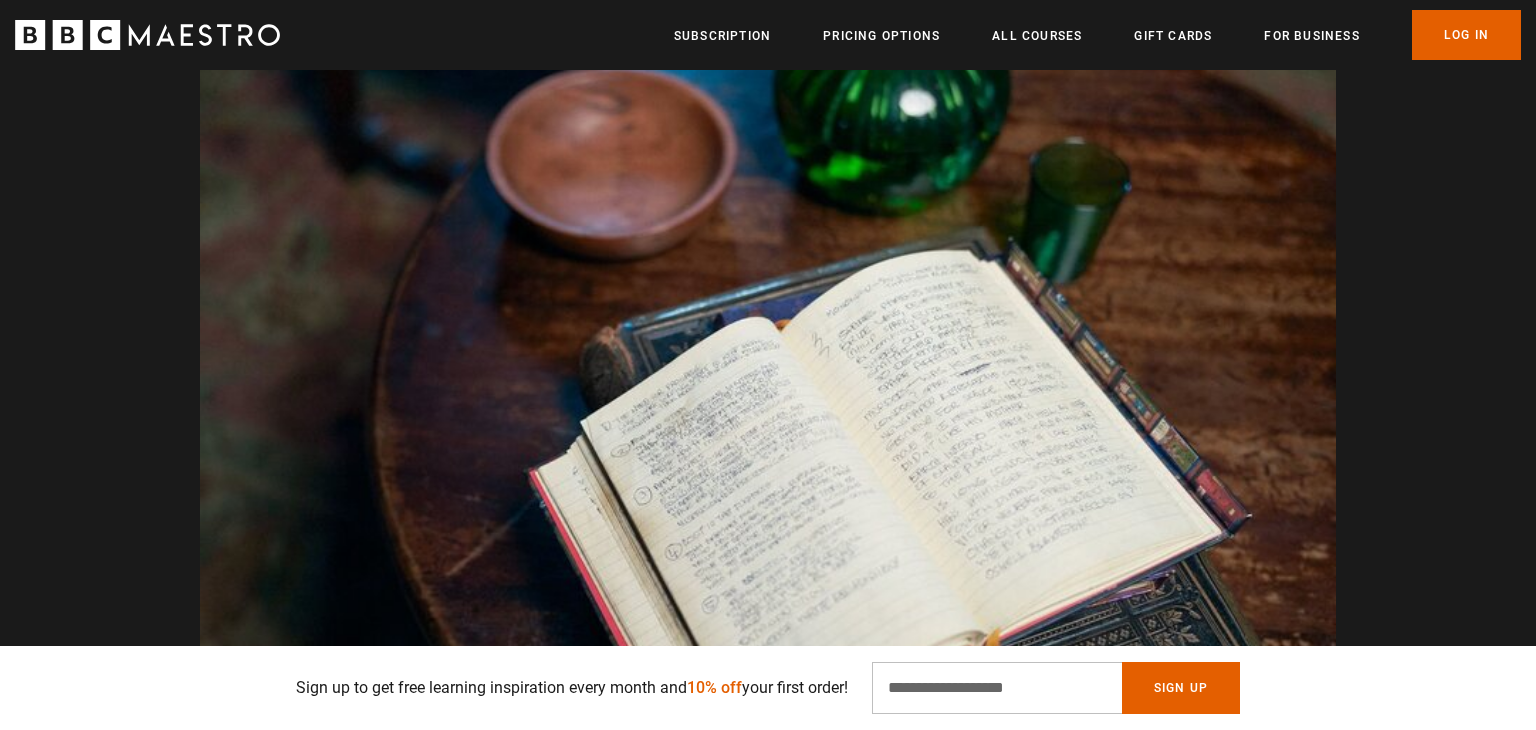 scroll, scrollTop: 2000, scrollLeft: 0, axis: vertical 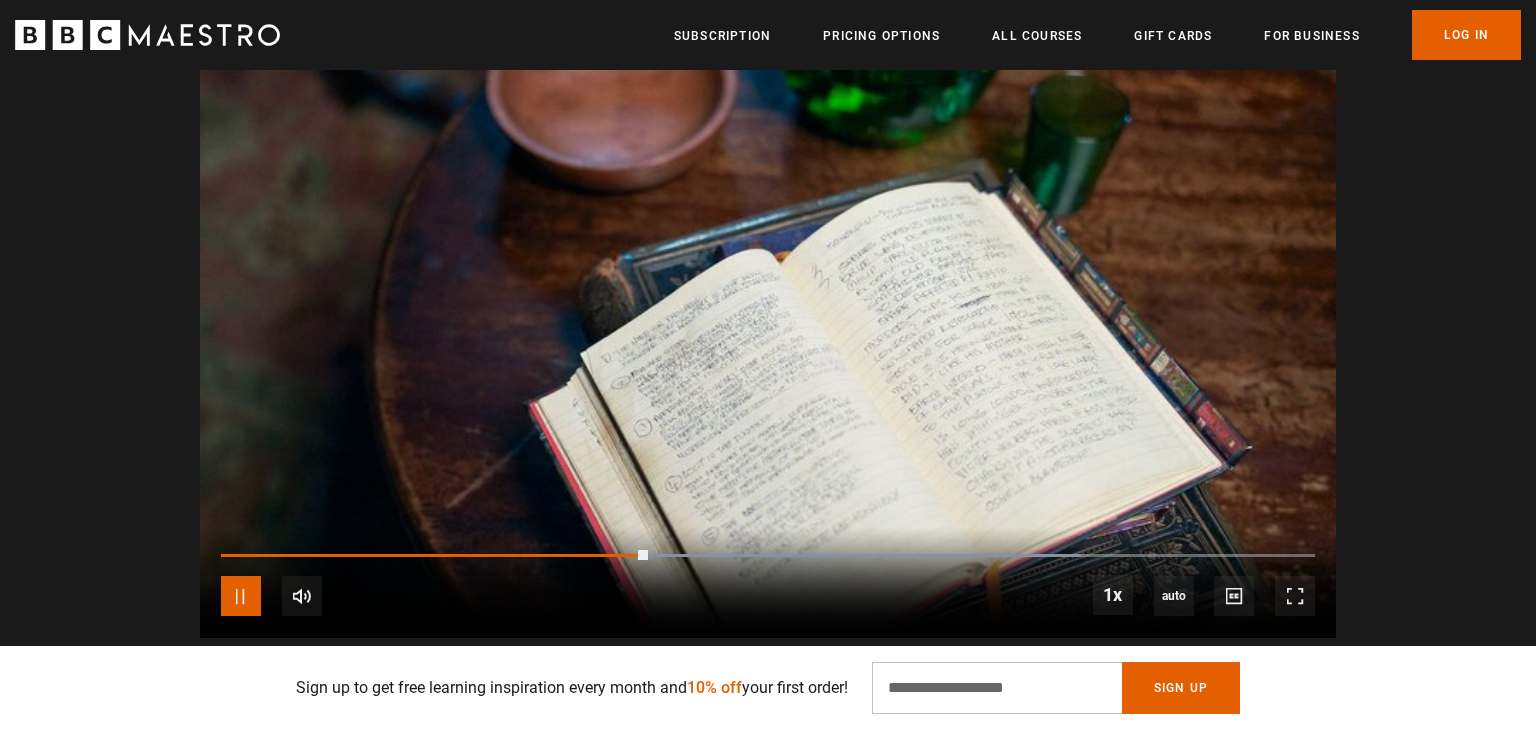 click at bounding box center [241, 596] 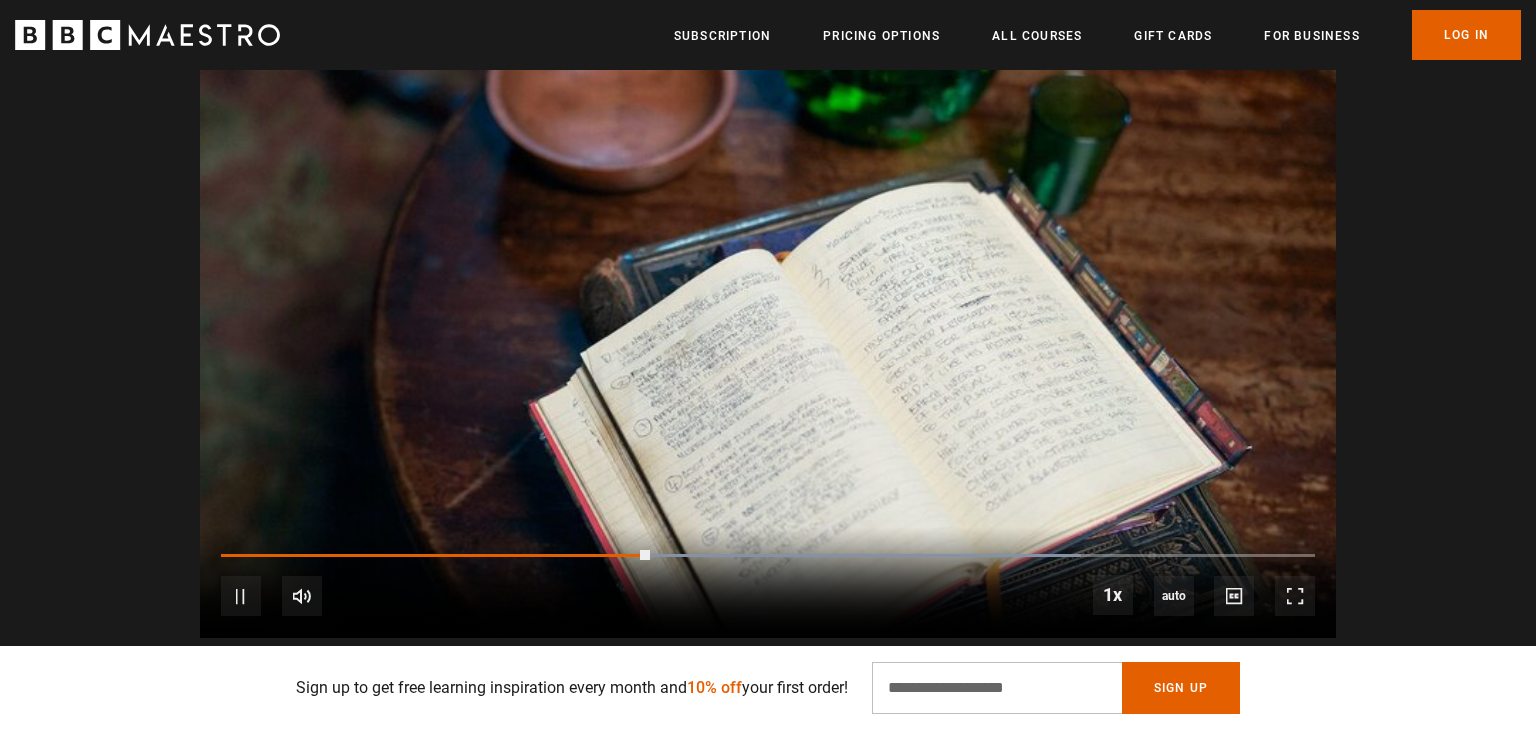 scroll, scrollTop: 2069, scrollLeft: 0, axis: vertical 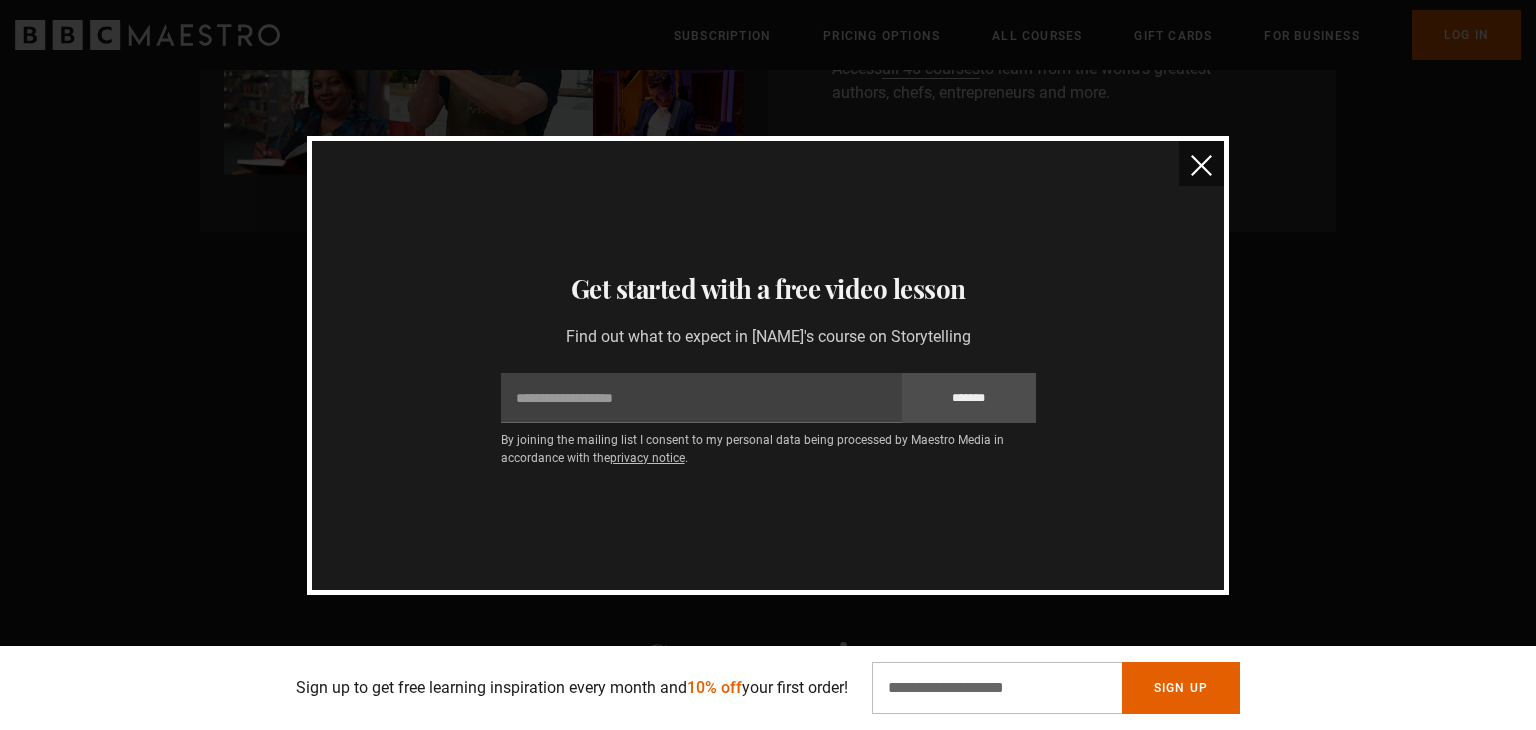 click at bounding box center [1201, 163] 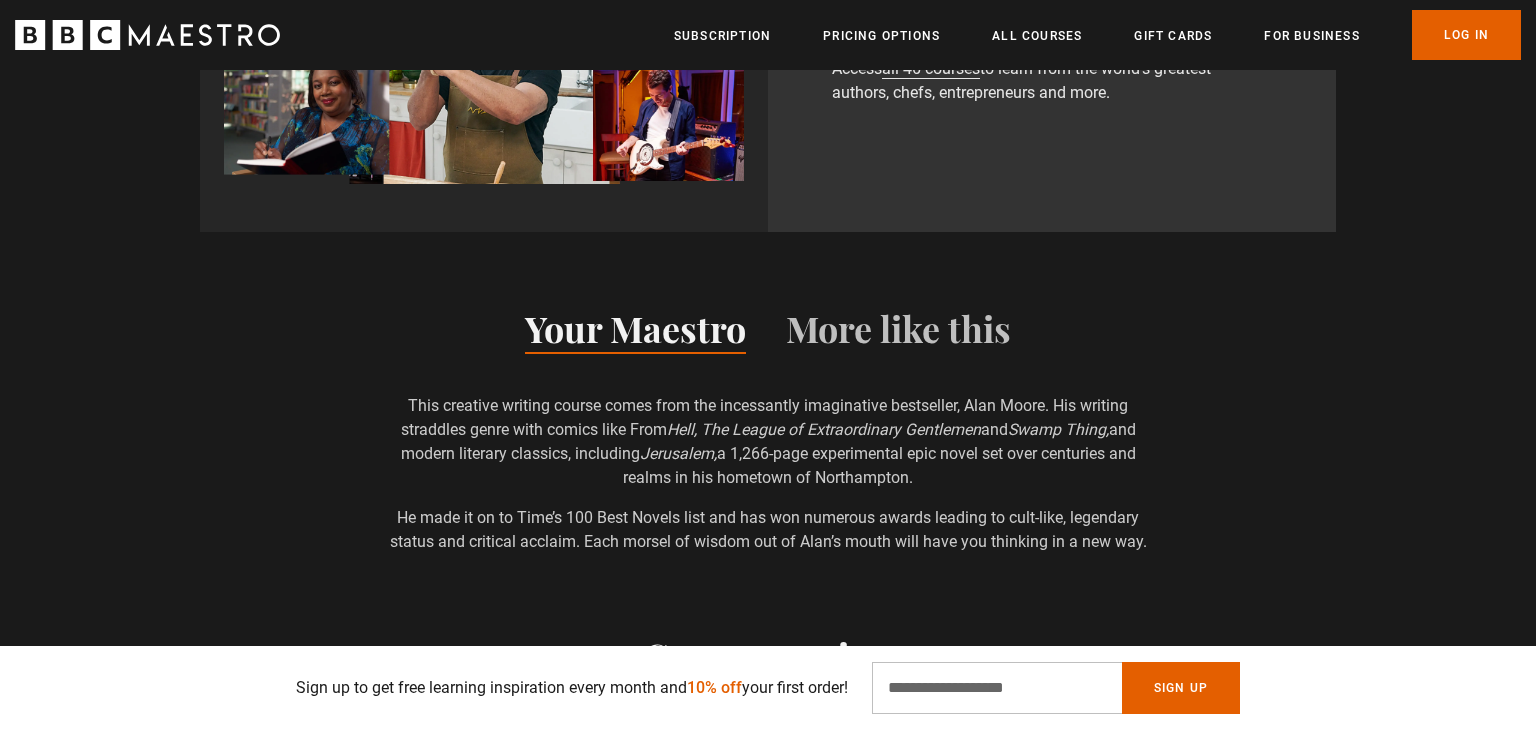 scroll, scrollTop: 0, scrollLeft: 2881, axis: horizontal 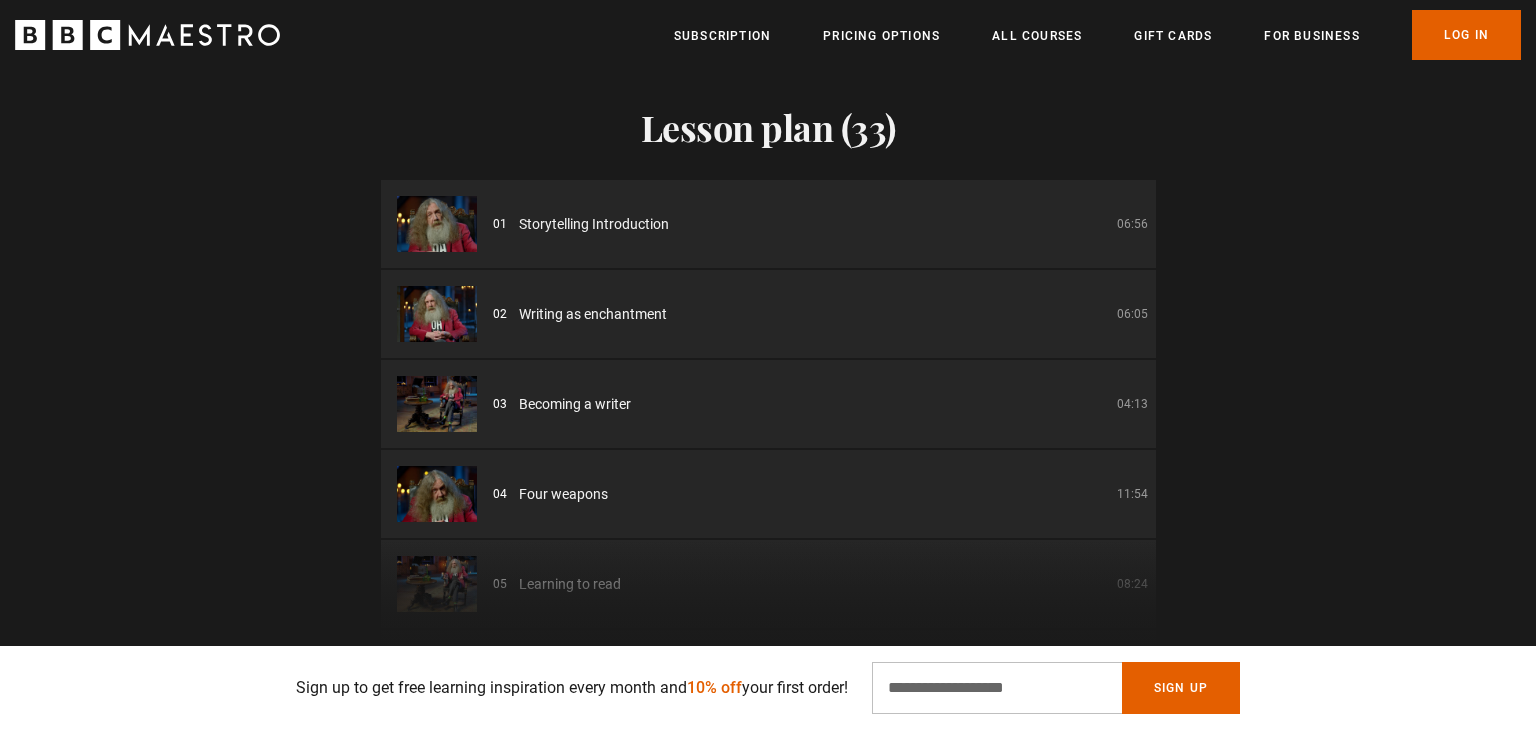 click on "Storytelling Introduction" at bounding box center (594, 224) 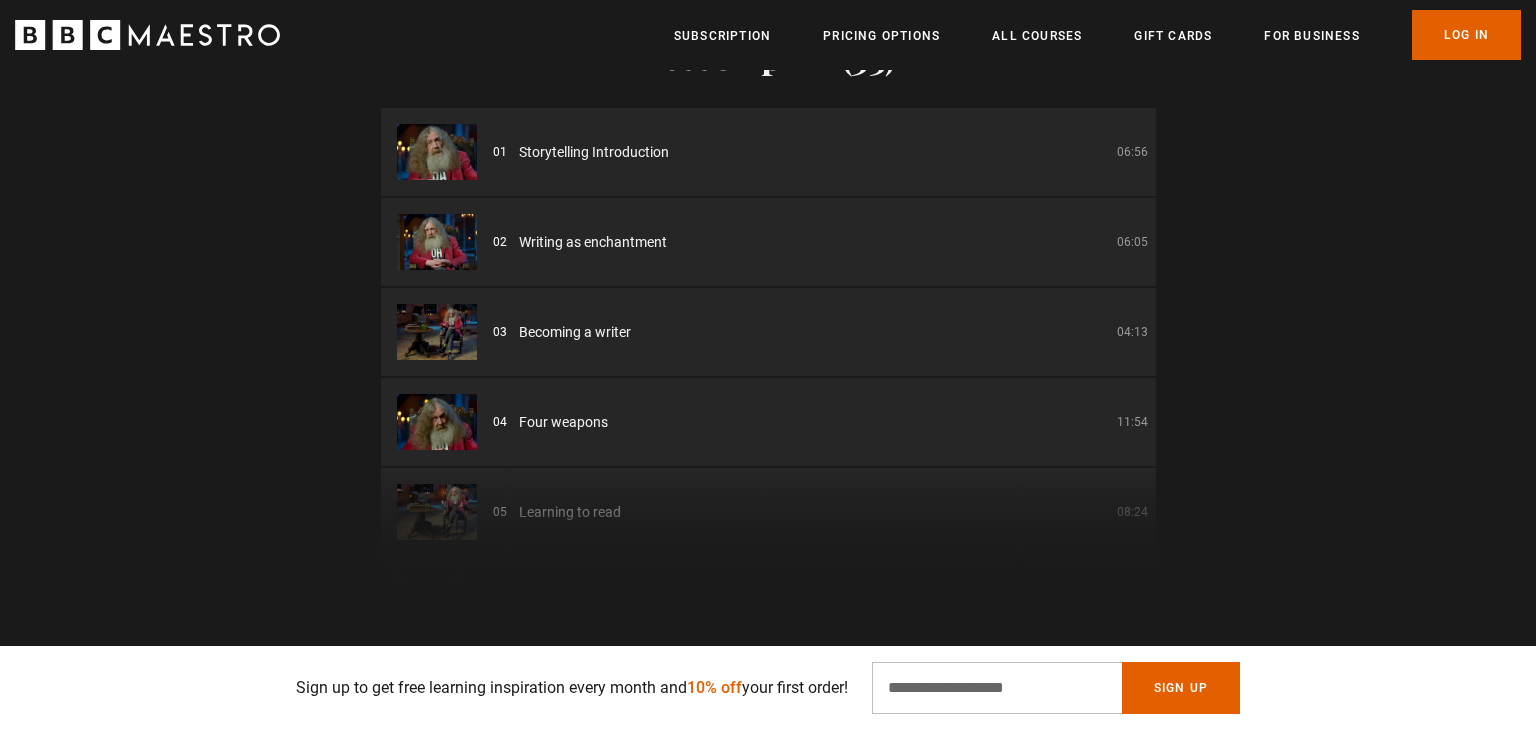 scroll, scrollTop: 2731, scrollLeft: 0, axis: vertical 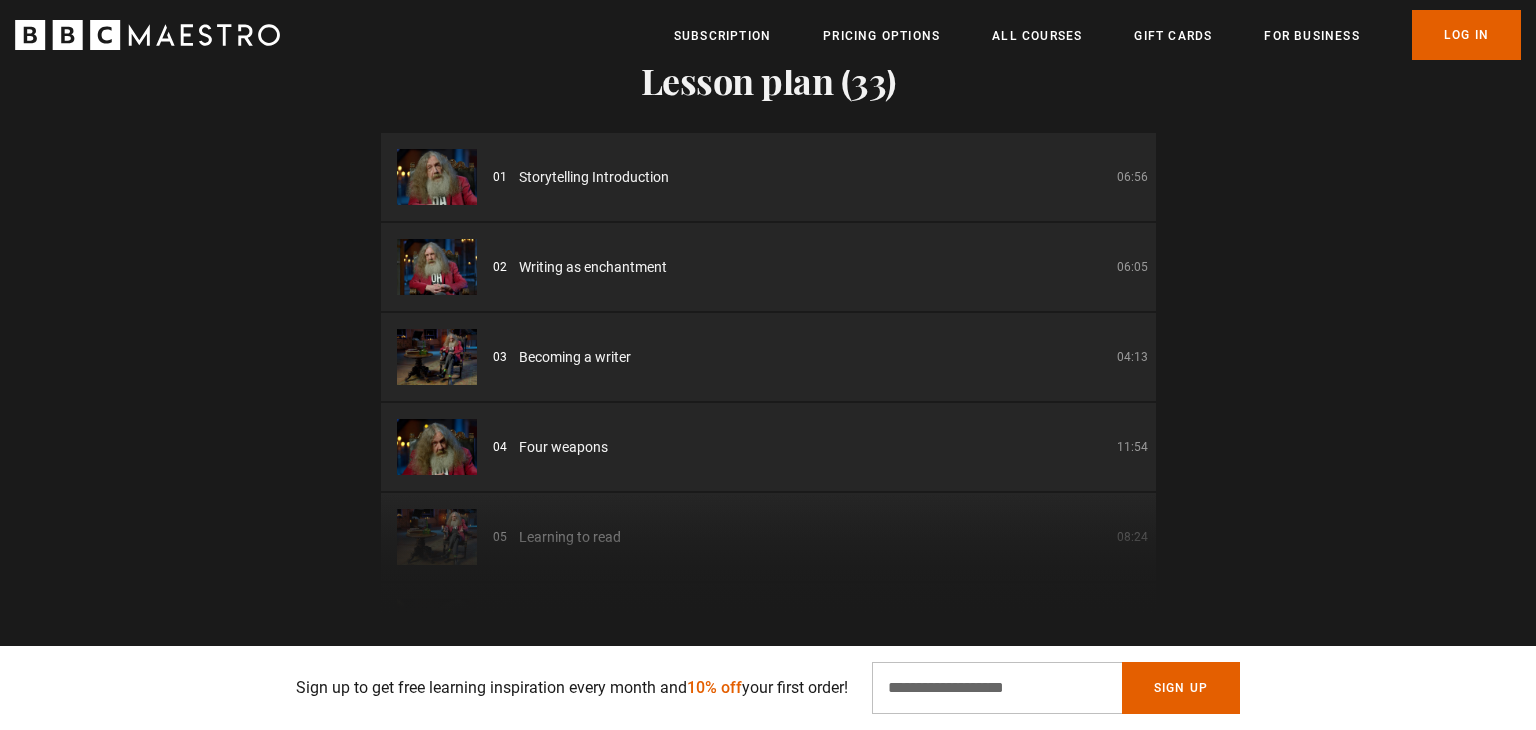 click on "01
Storytelling Introduction
06:56" at bounding box center (768, 177) 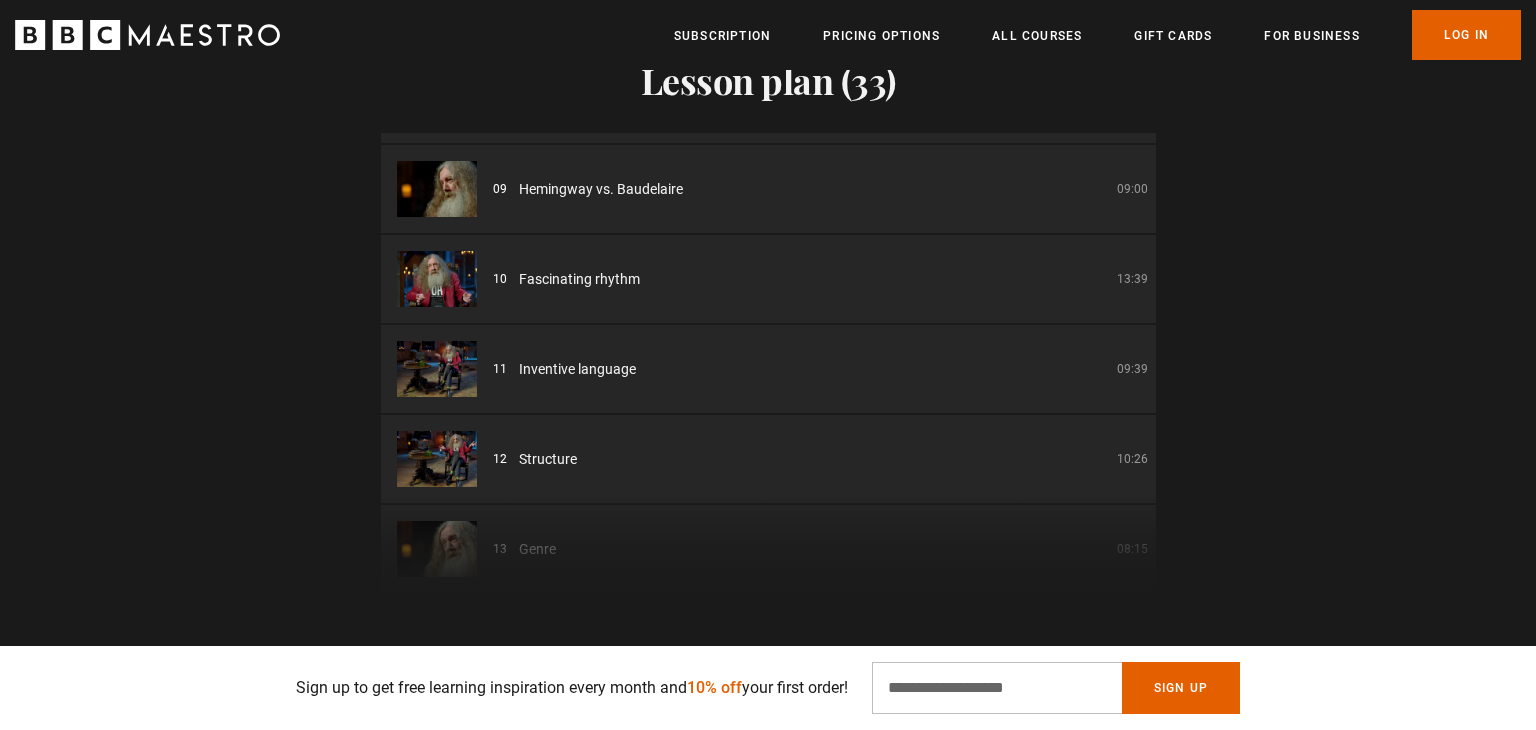 scroll, scrollTop: 717, scrollLeft: 0, axis: vertical 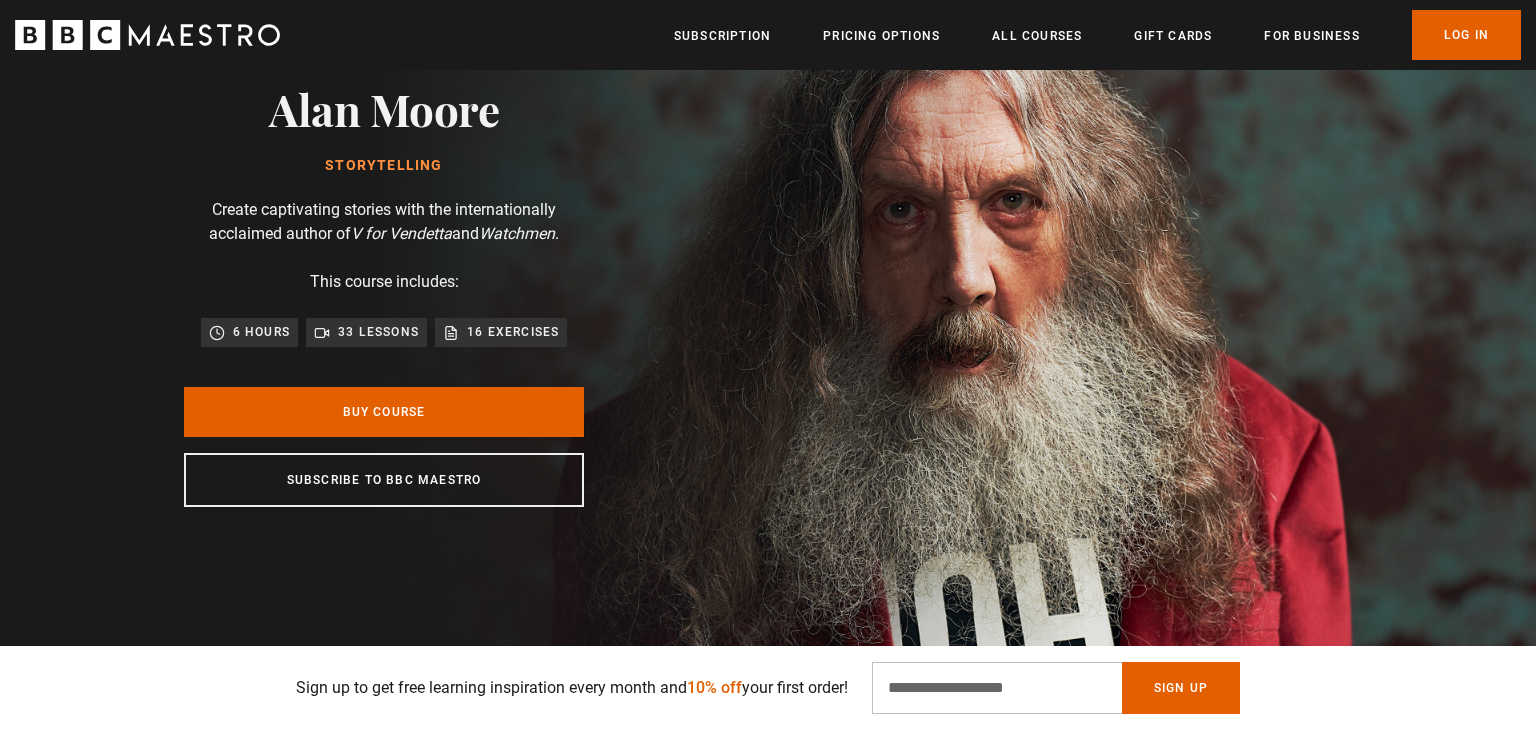 click on "16
exercises" at bounding box center (513, 332) 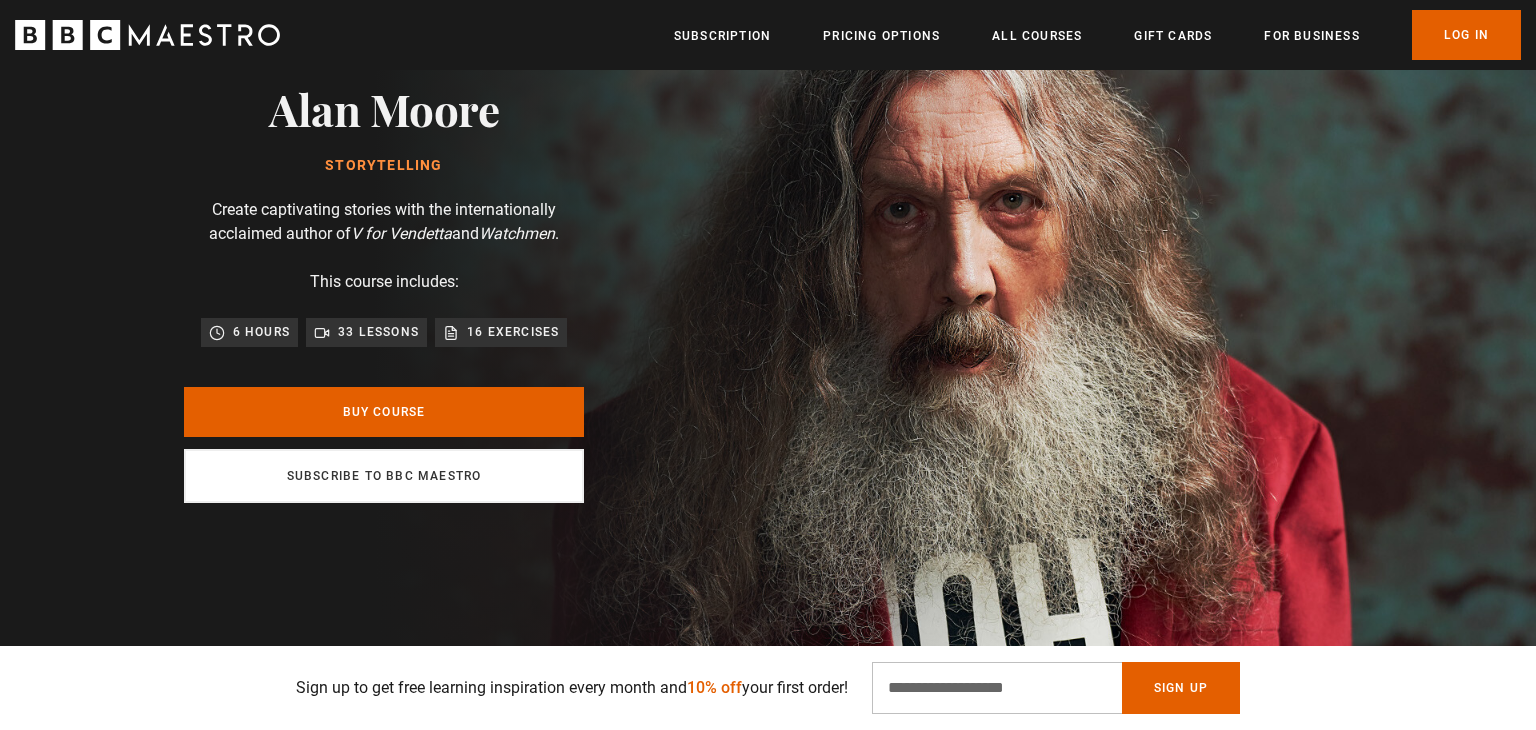 click on "Subscribe to BBC Maestro" at bounding box center [384, 476] 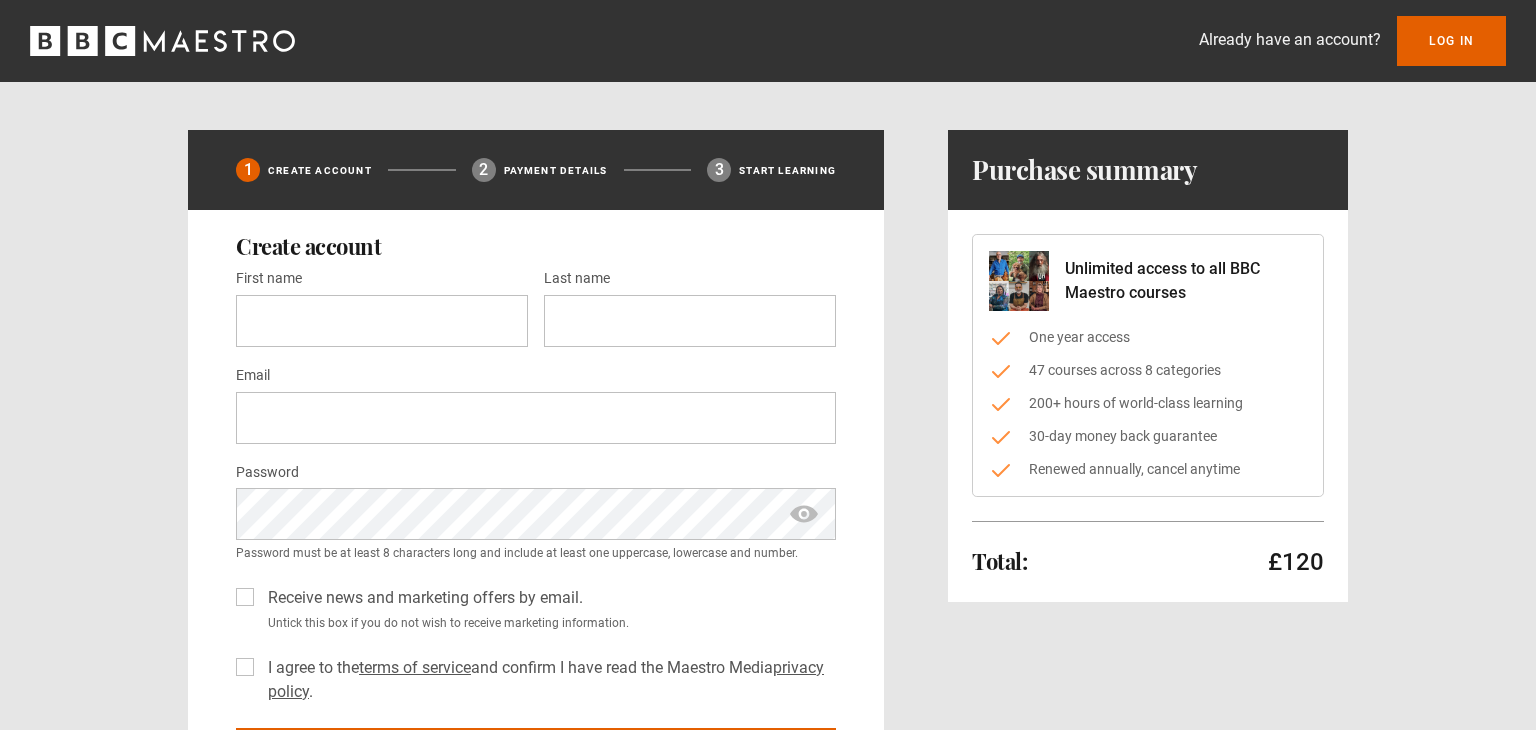 scroll, scrollTop: 0, scrollLeft: 0, axis: both 